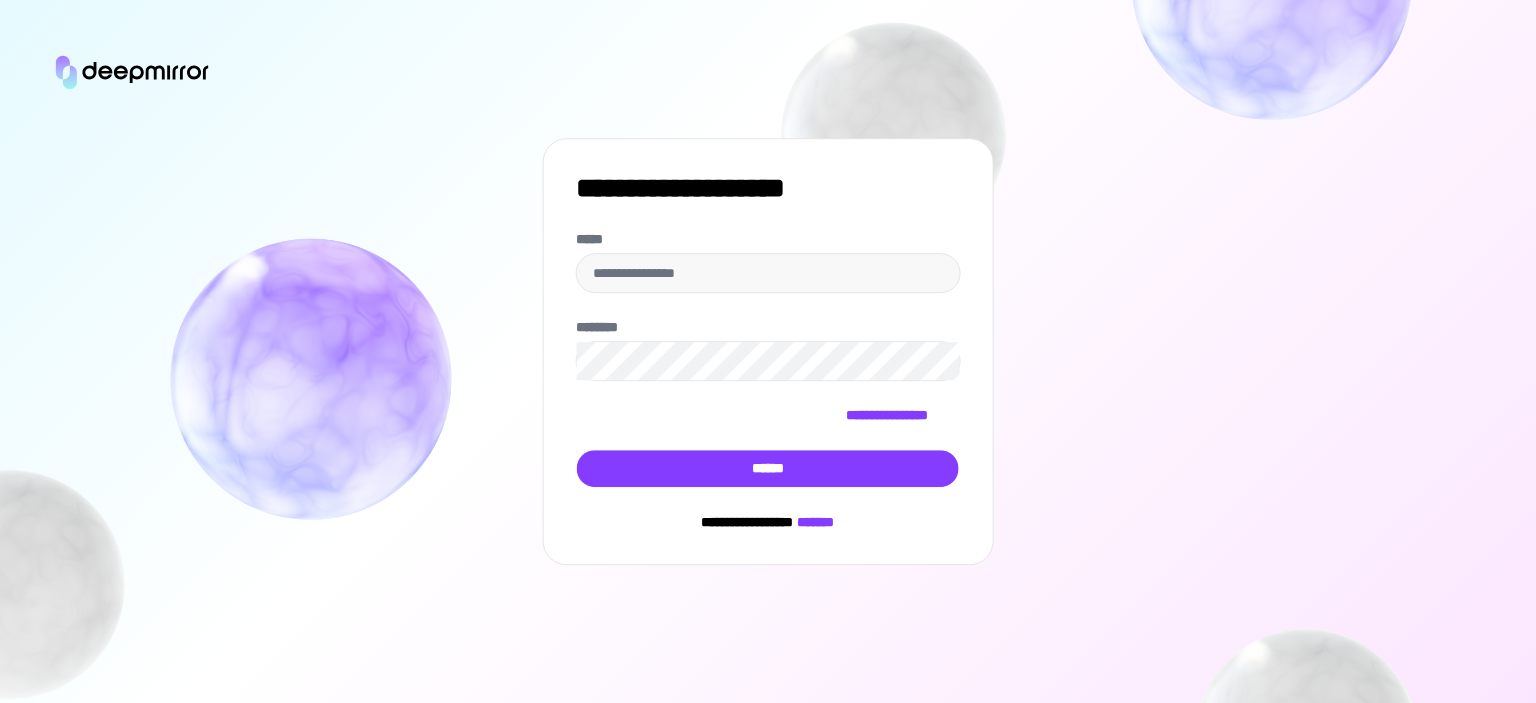 scroll, scrollTop: 0, scrollLeft: 0, axis: both 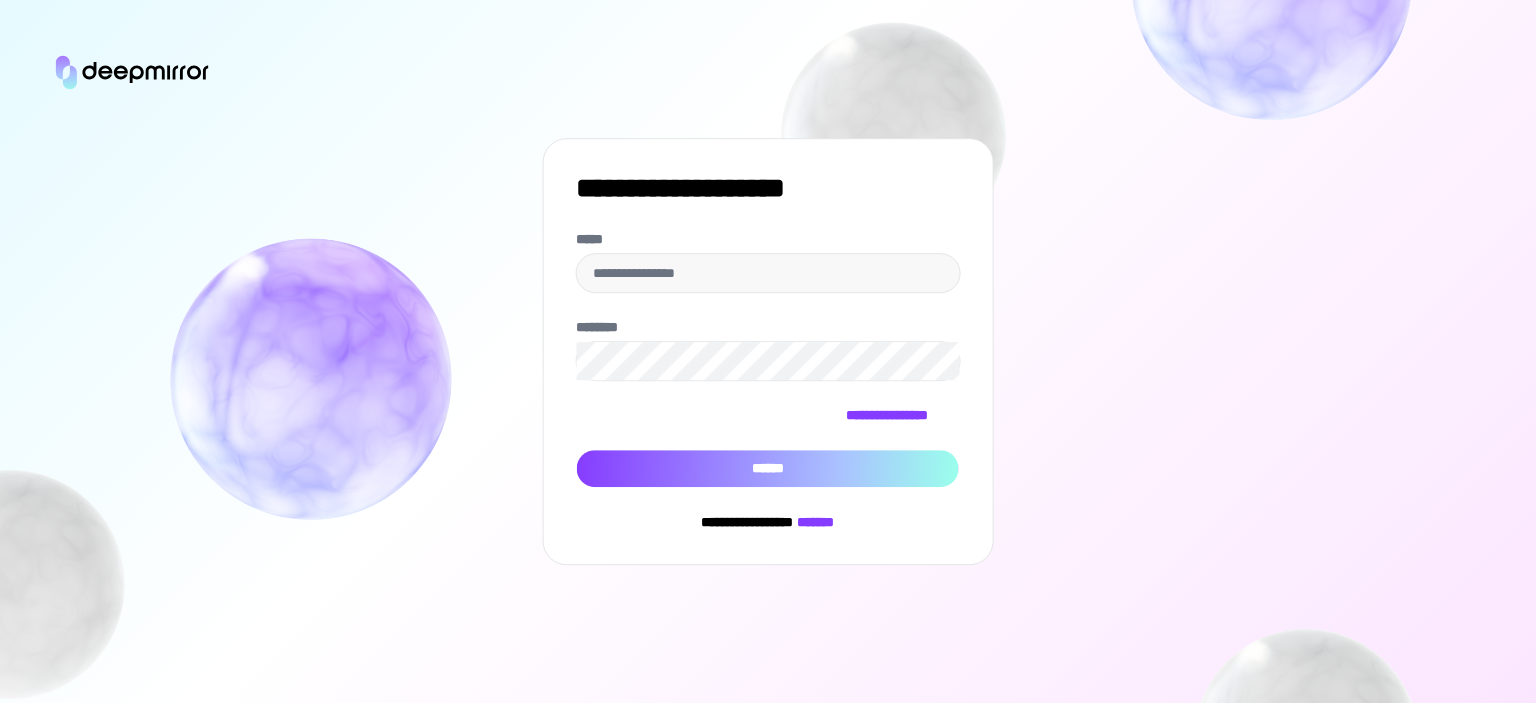 type on "**********" 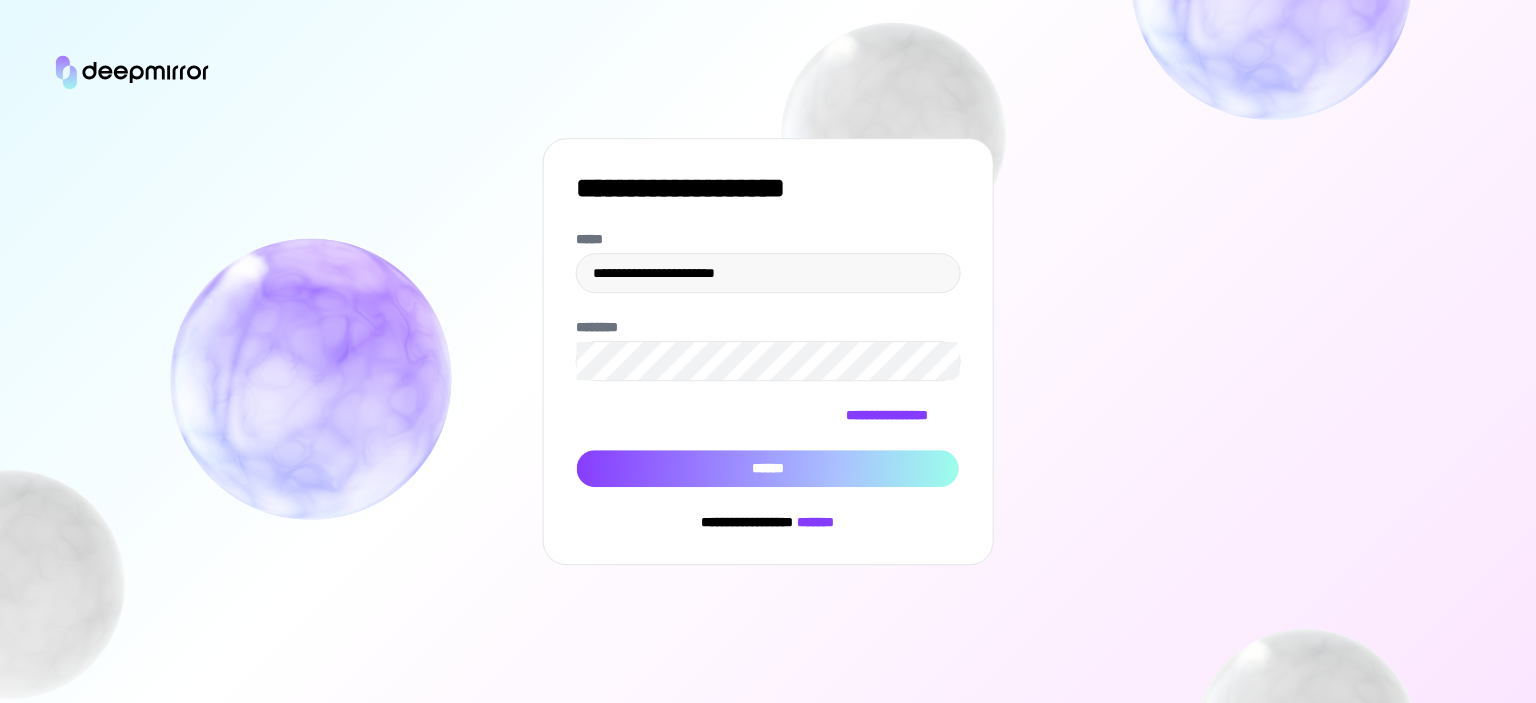 click on "******" at bounding box center (768, 469) 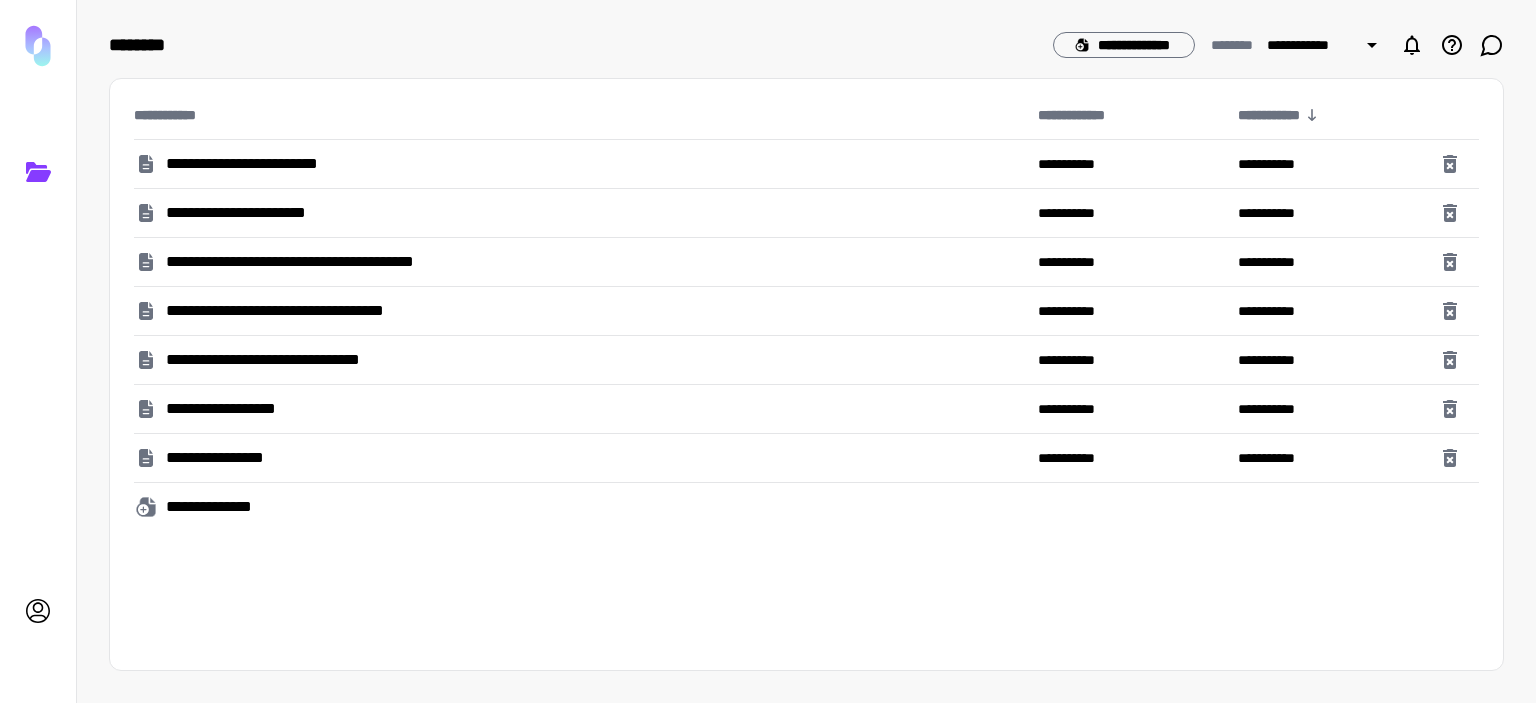 click on "**********" at bounding box center (275, 164) 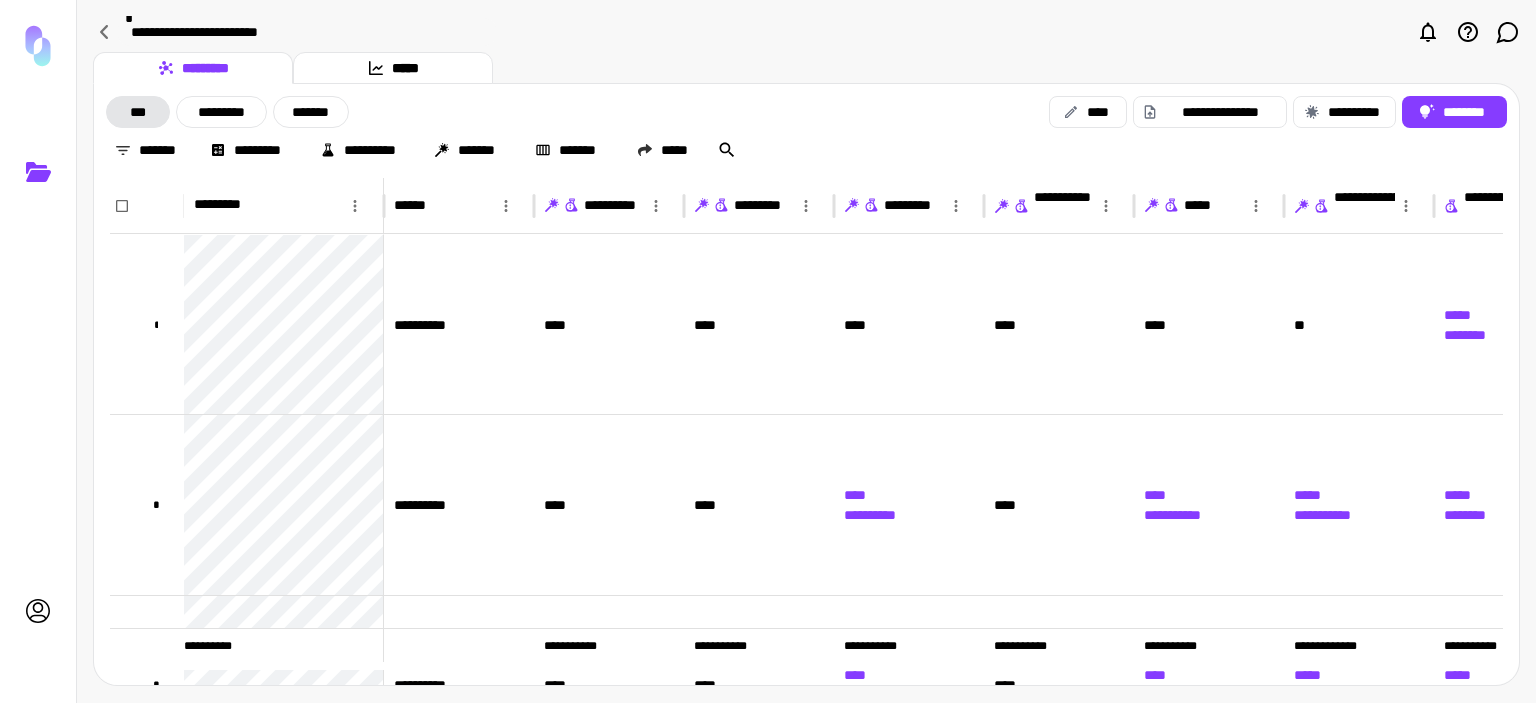 scroll, scrollTop: 0, scrollLeft: 144, axis: horizontal 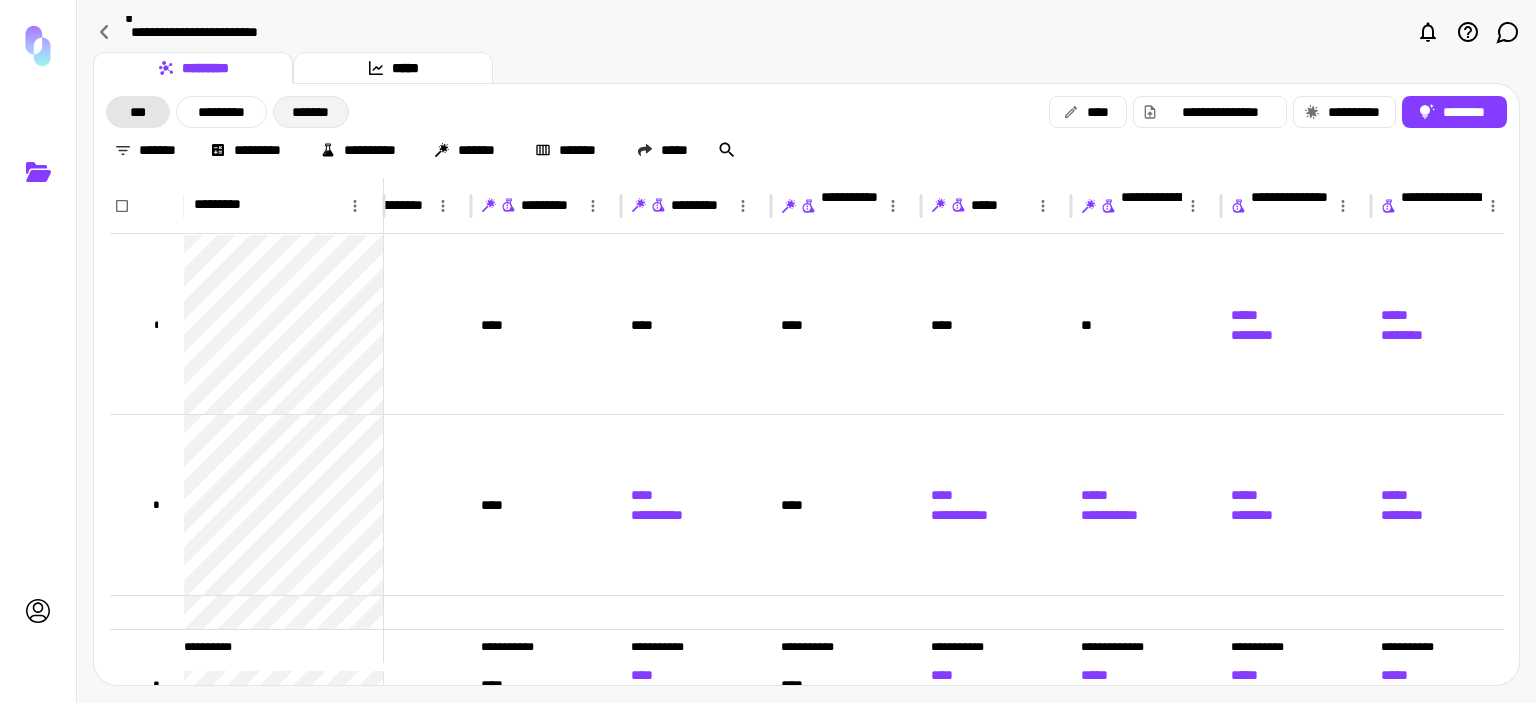 click on "*******" at bounding box center (311, 112) 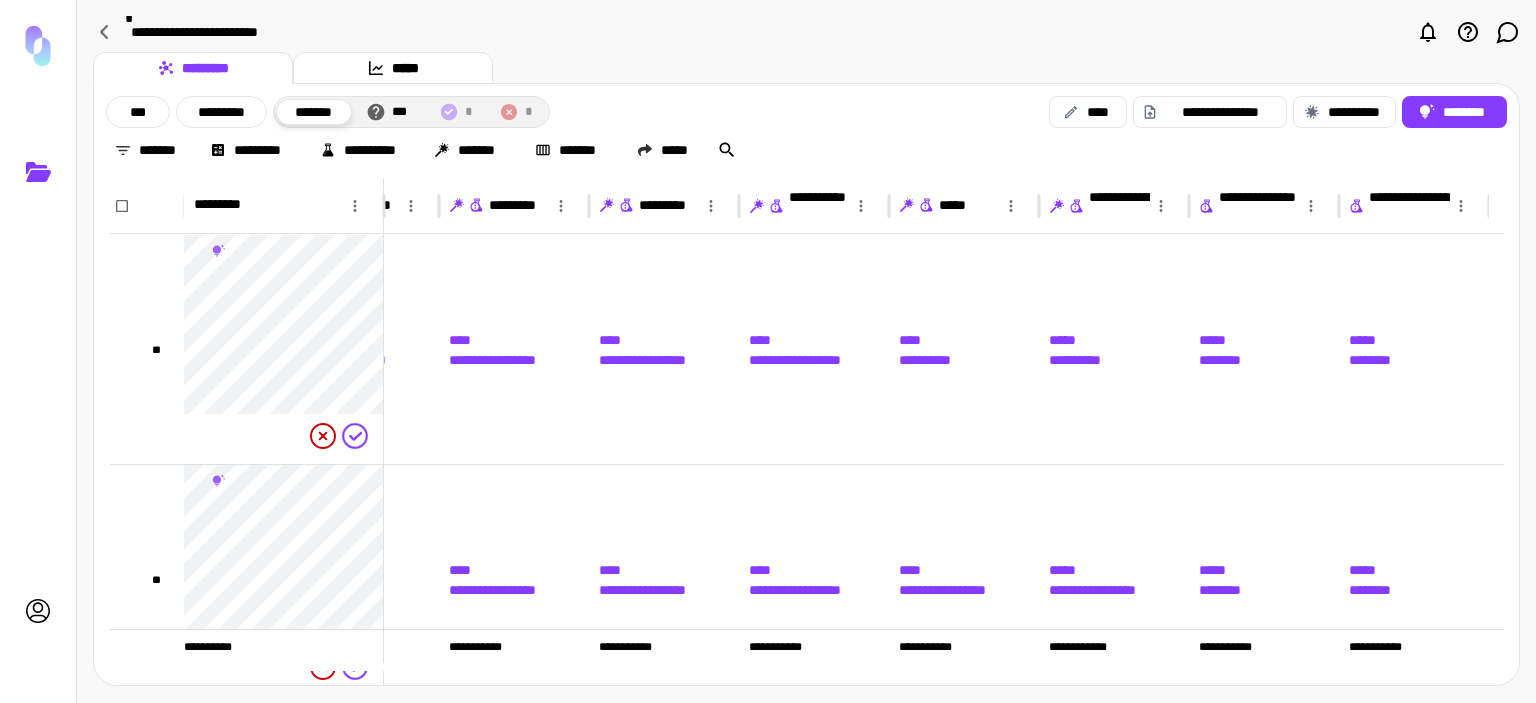 scroll, scrollTop: 0, scrollLeft: 95, axis: horizontal 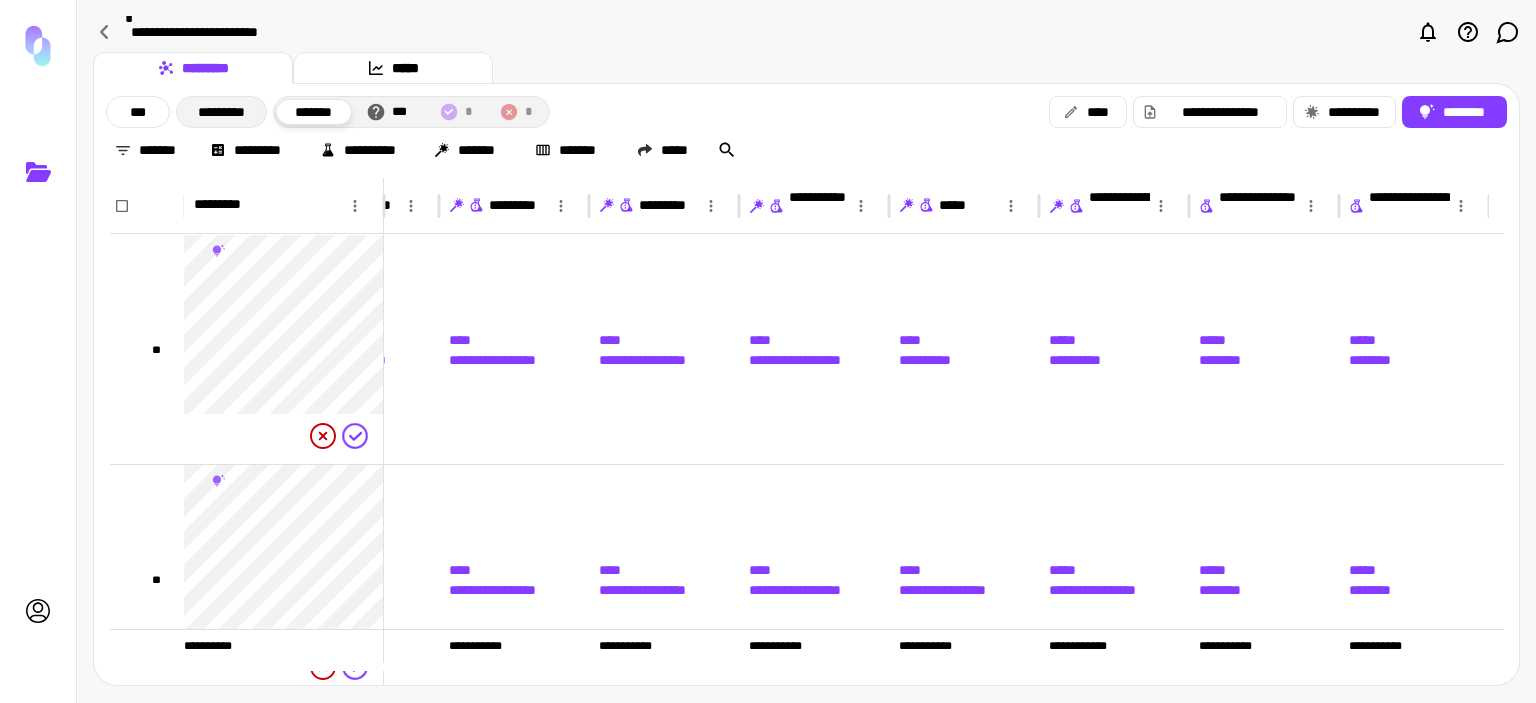 click on "*********" at bounding box center [221, 112] 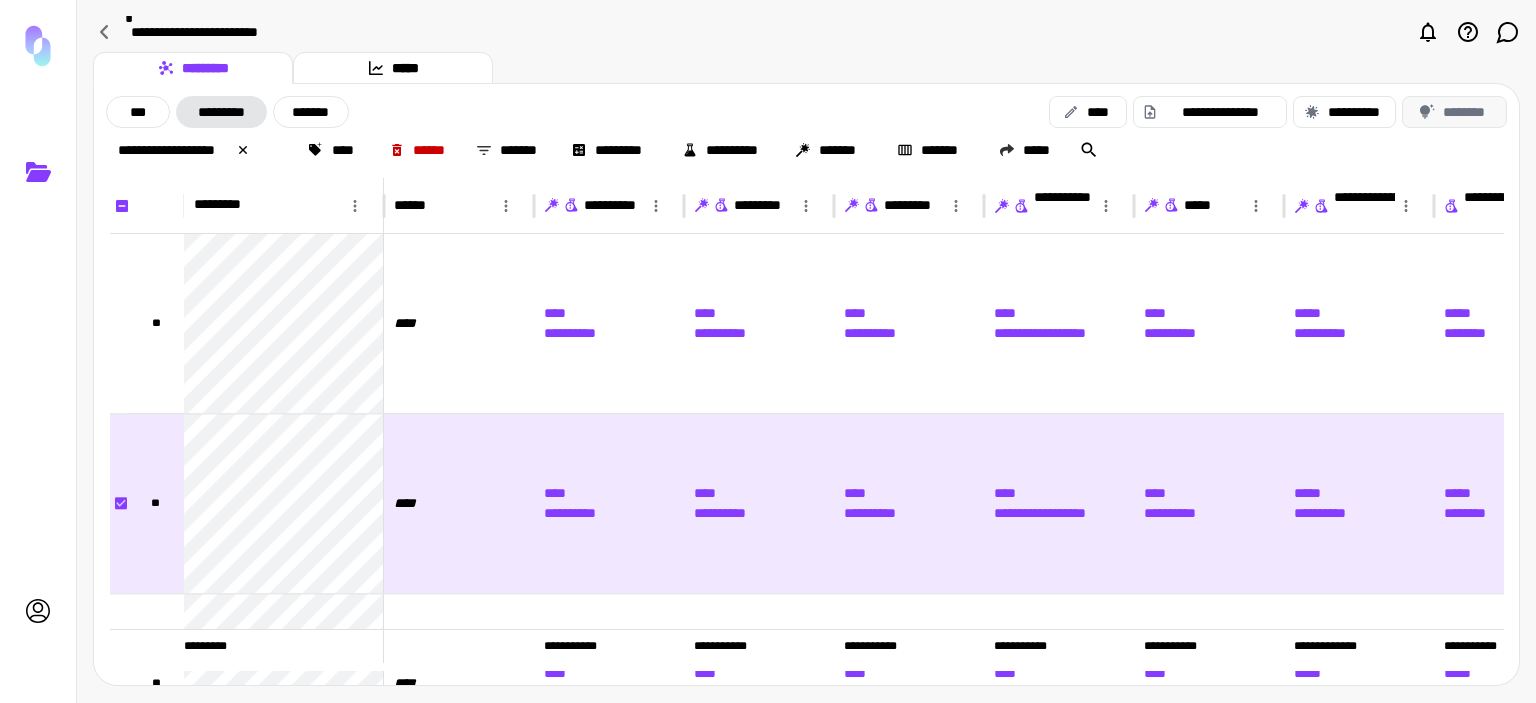 click on "********" at bounding box center [1454, 112] 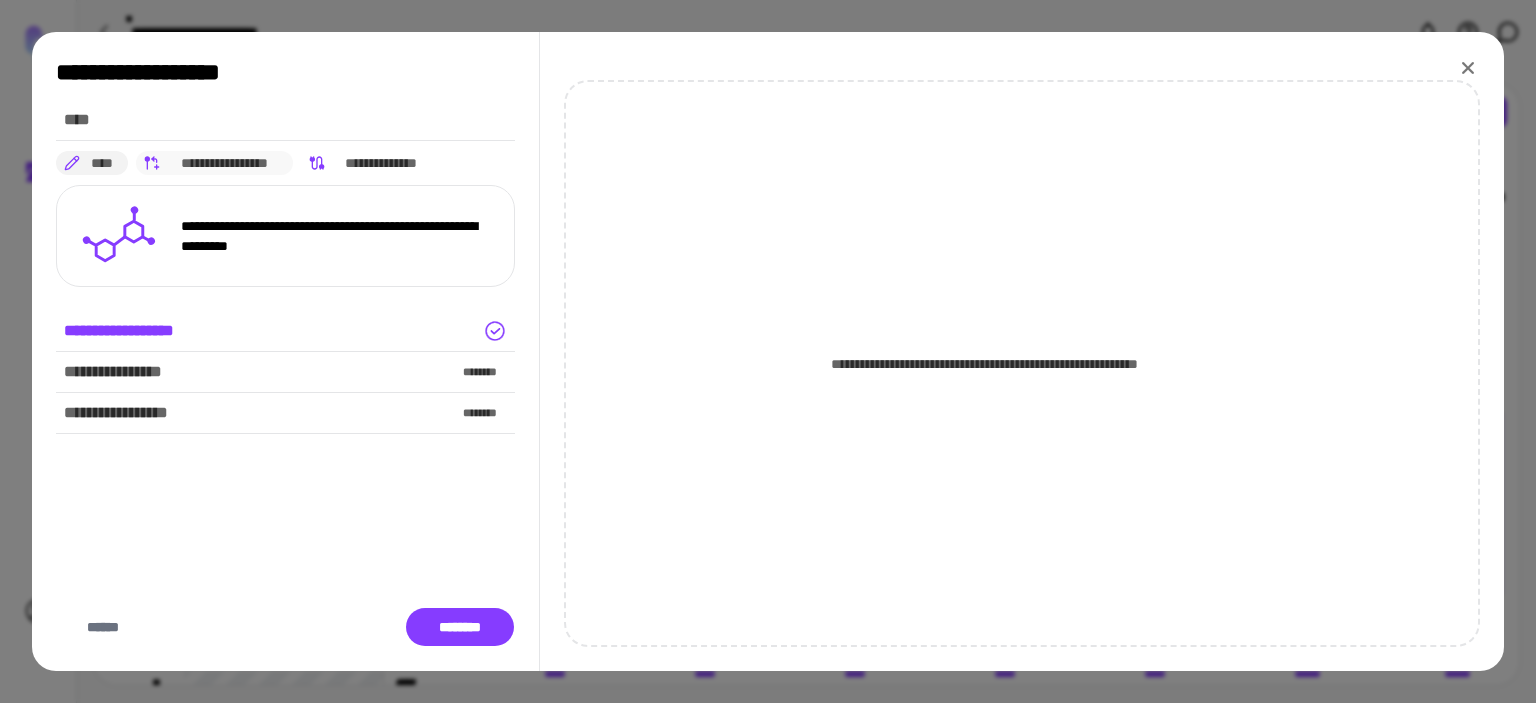 click on "**********" at bounding box center (225, 163) 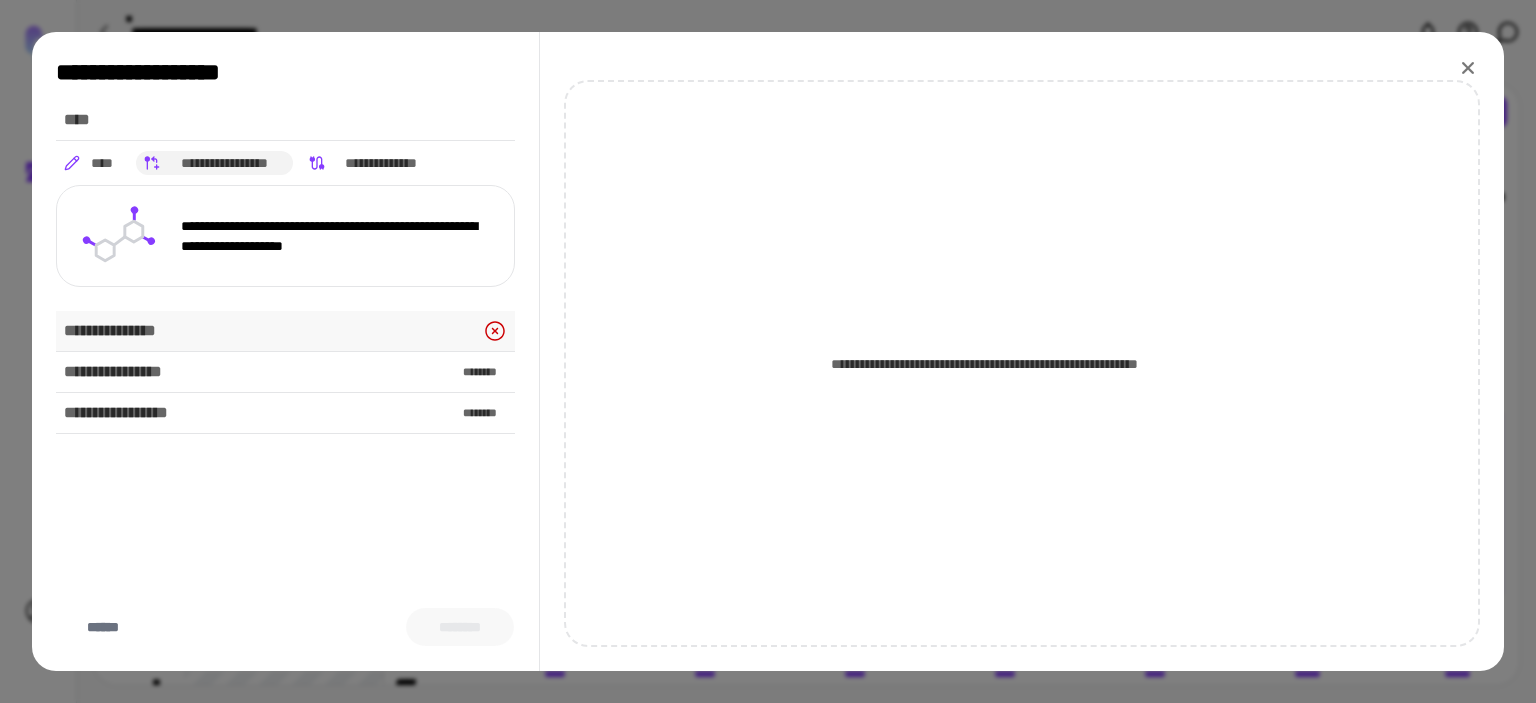 click on "**********" at bounding box center [285, 331] 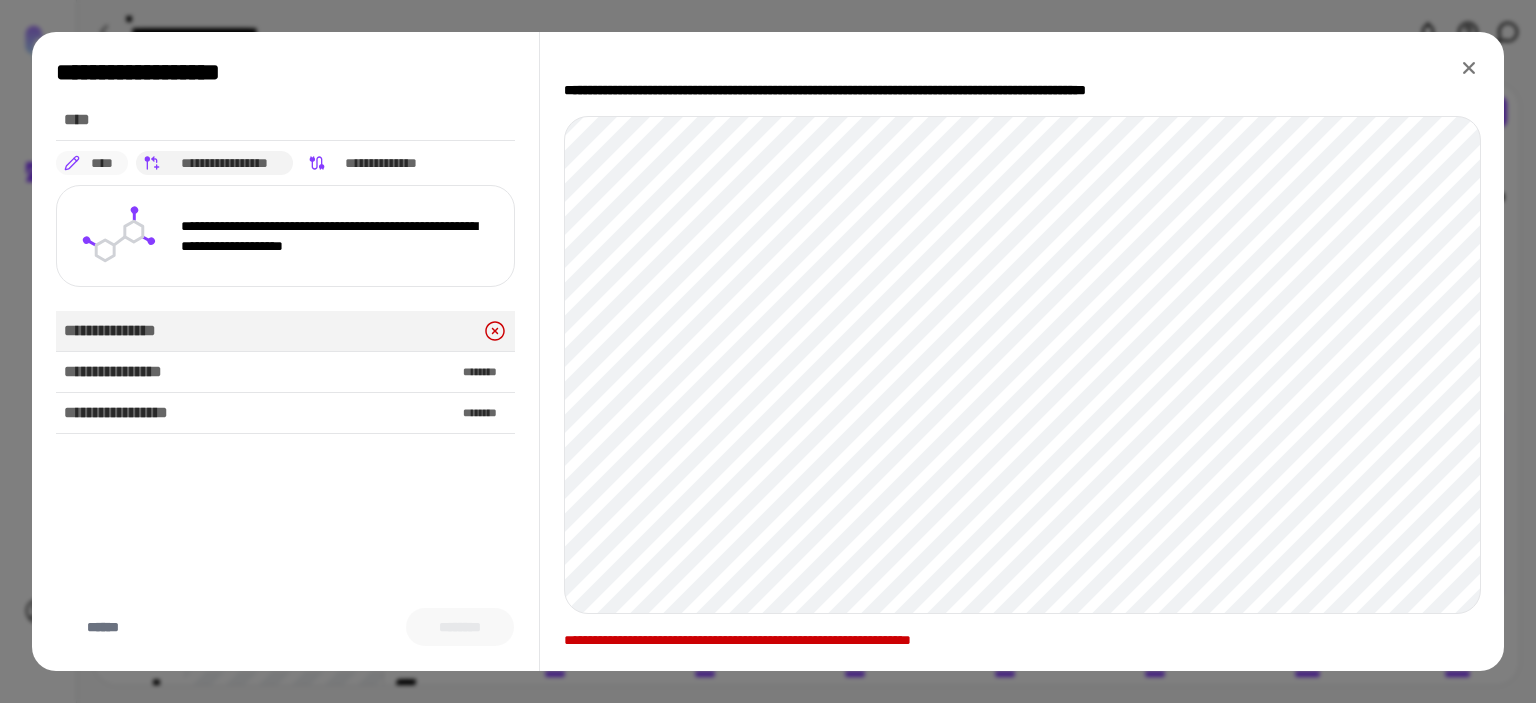 click on "****" at bounding box center (102, 163) 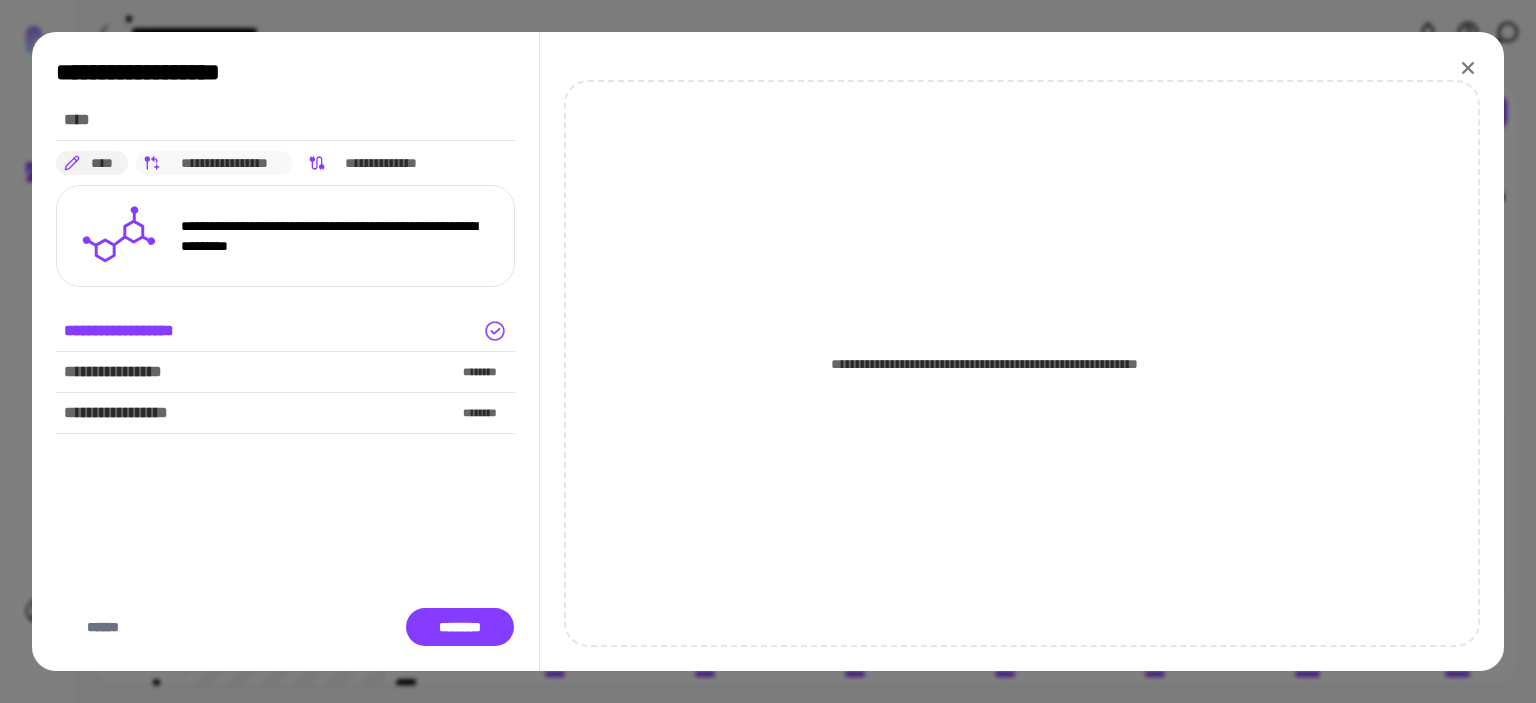 click on "**********" at bounding box center [225, 163] 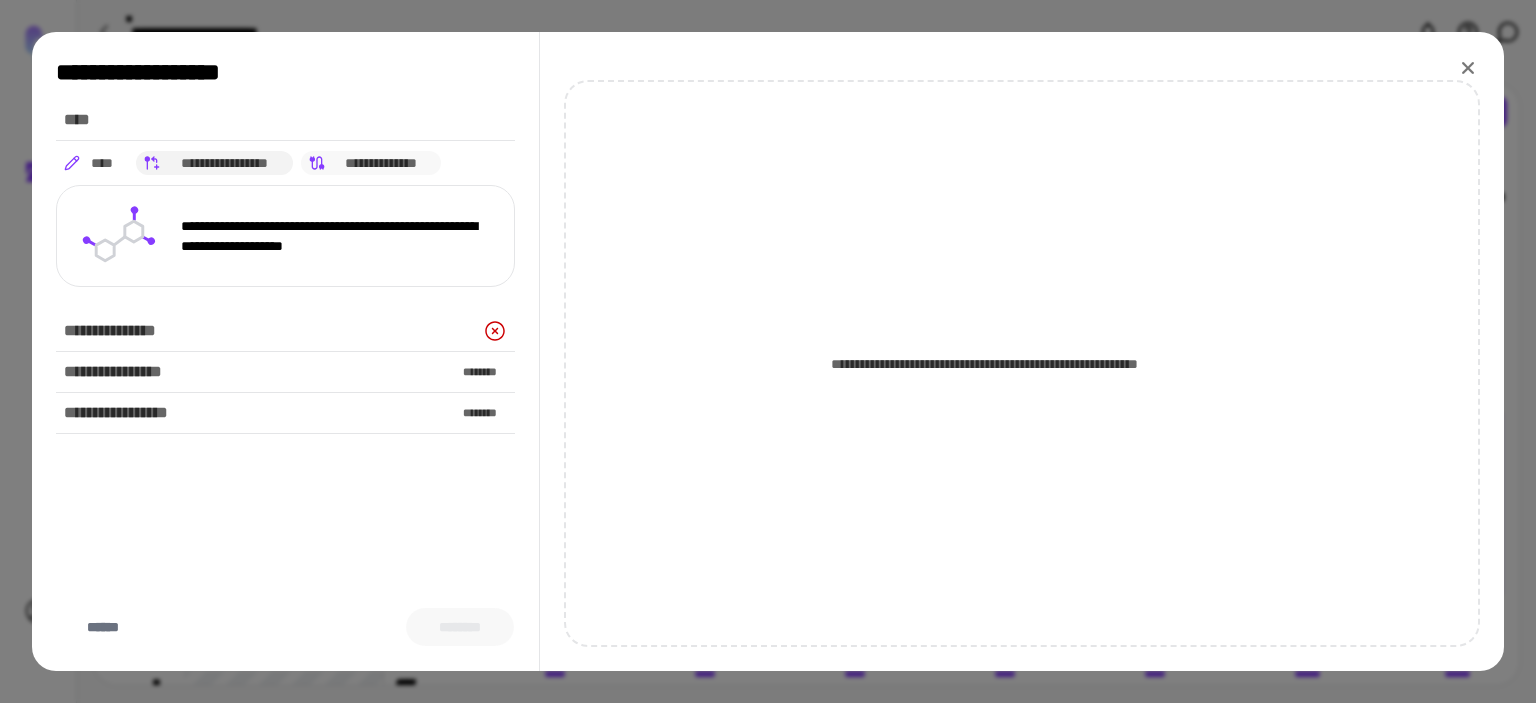 click on "**********" at bounding box center [381, 163] 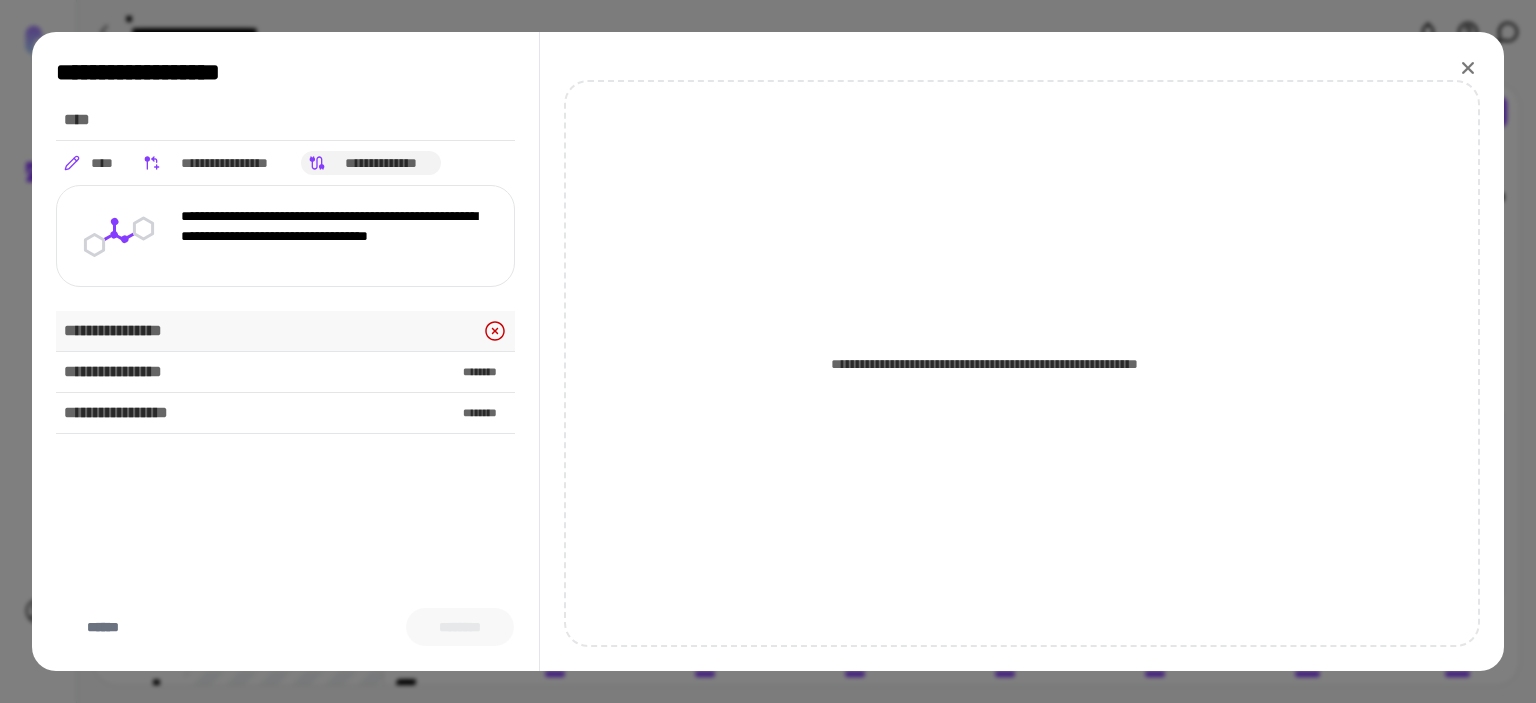click on "**********" at bounding box center [285, 331] 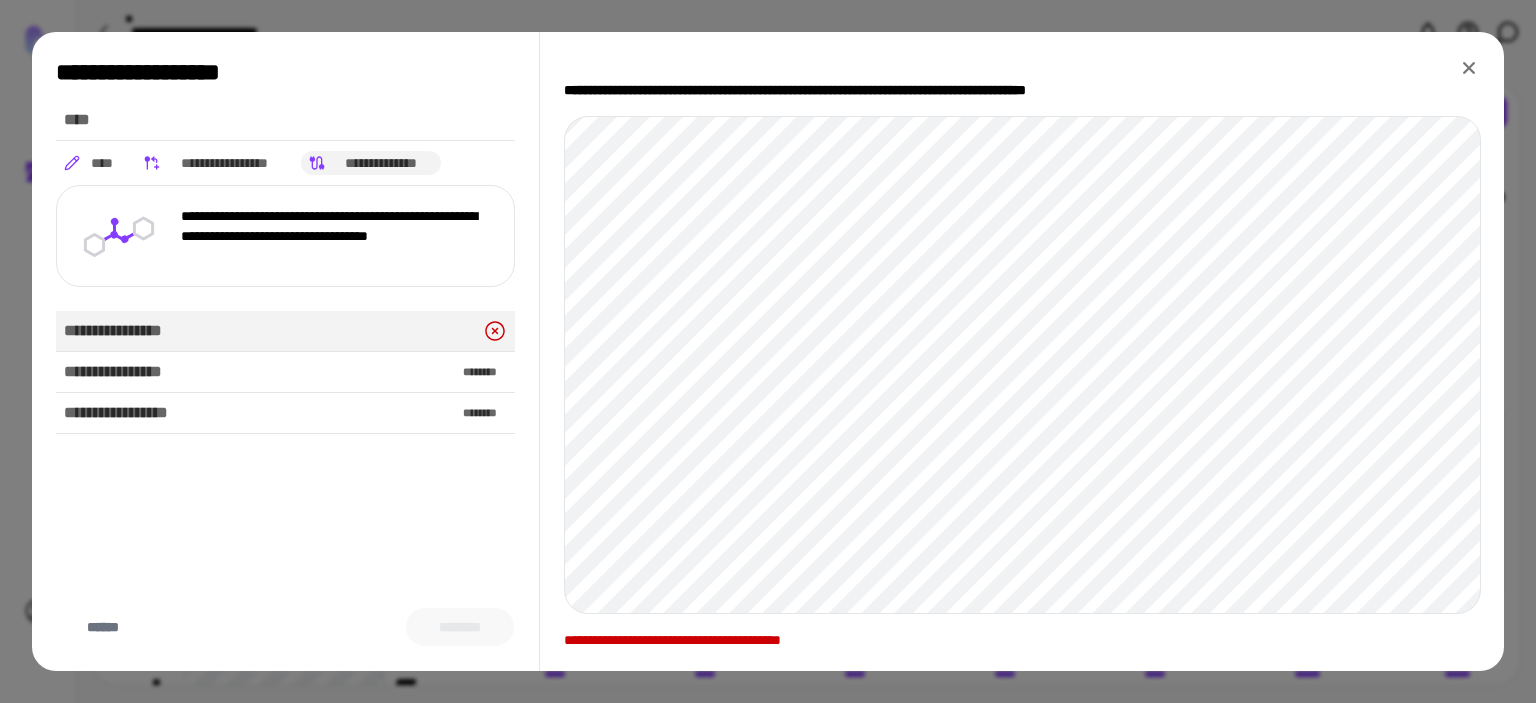 click 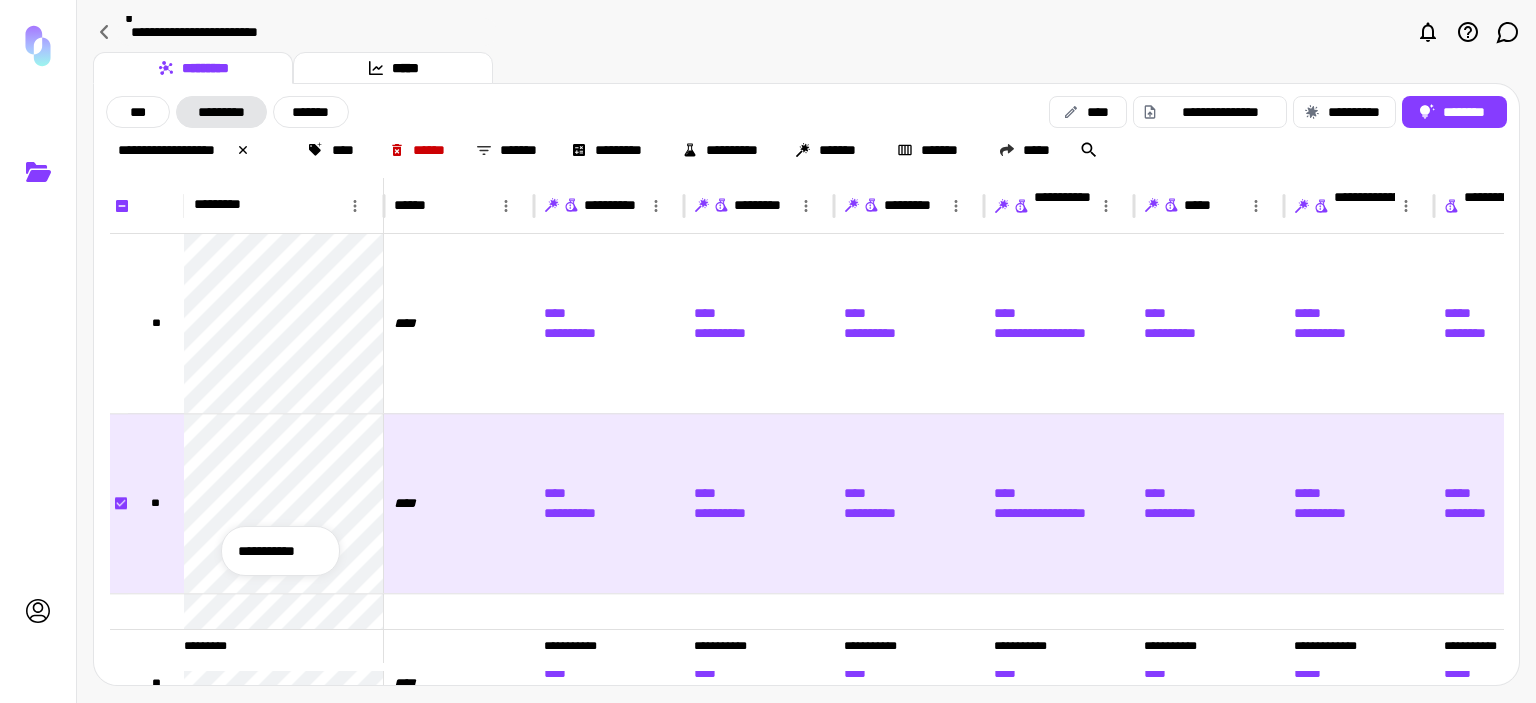 click on "**********" at bounding box center (280, 551) 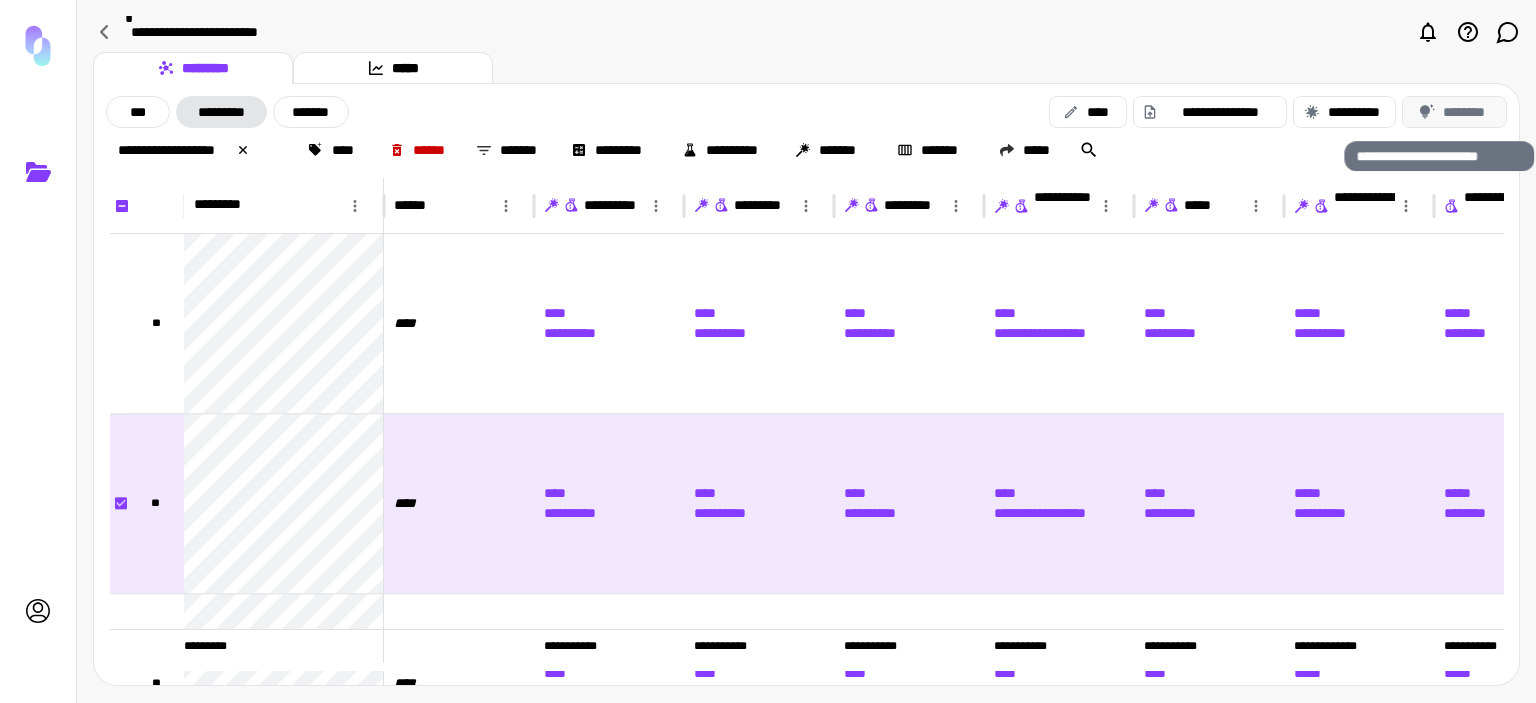 click on "********" at bounding box center (1454, 112) 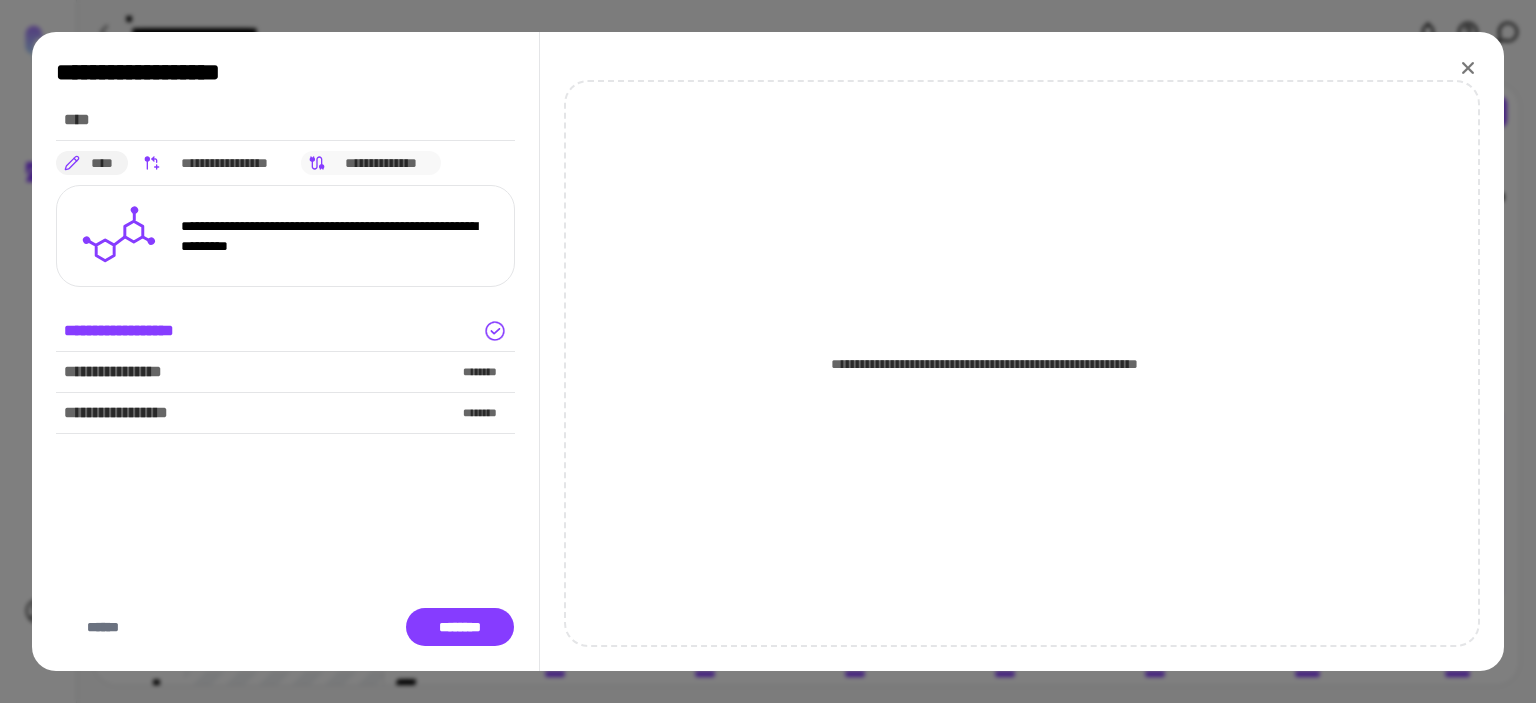 click on "**********" at bounding box center [381, 163] 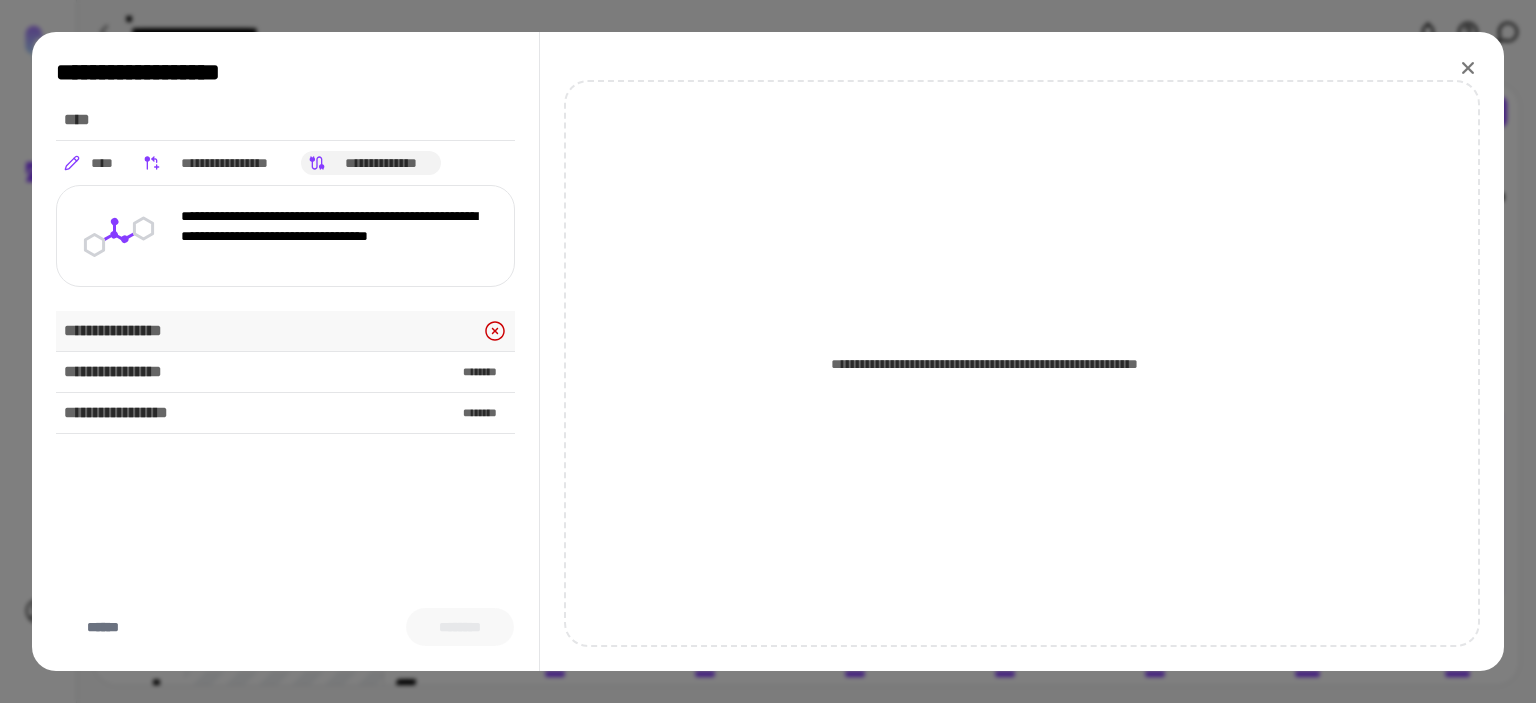 click on "**********" at bounding box center [285, 331] 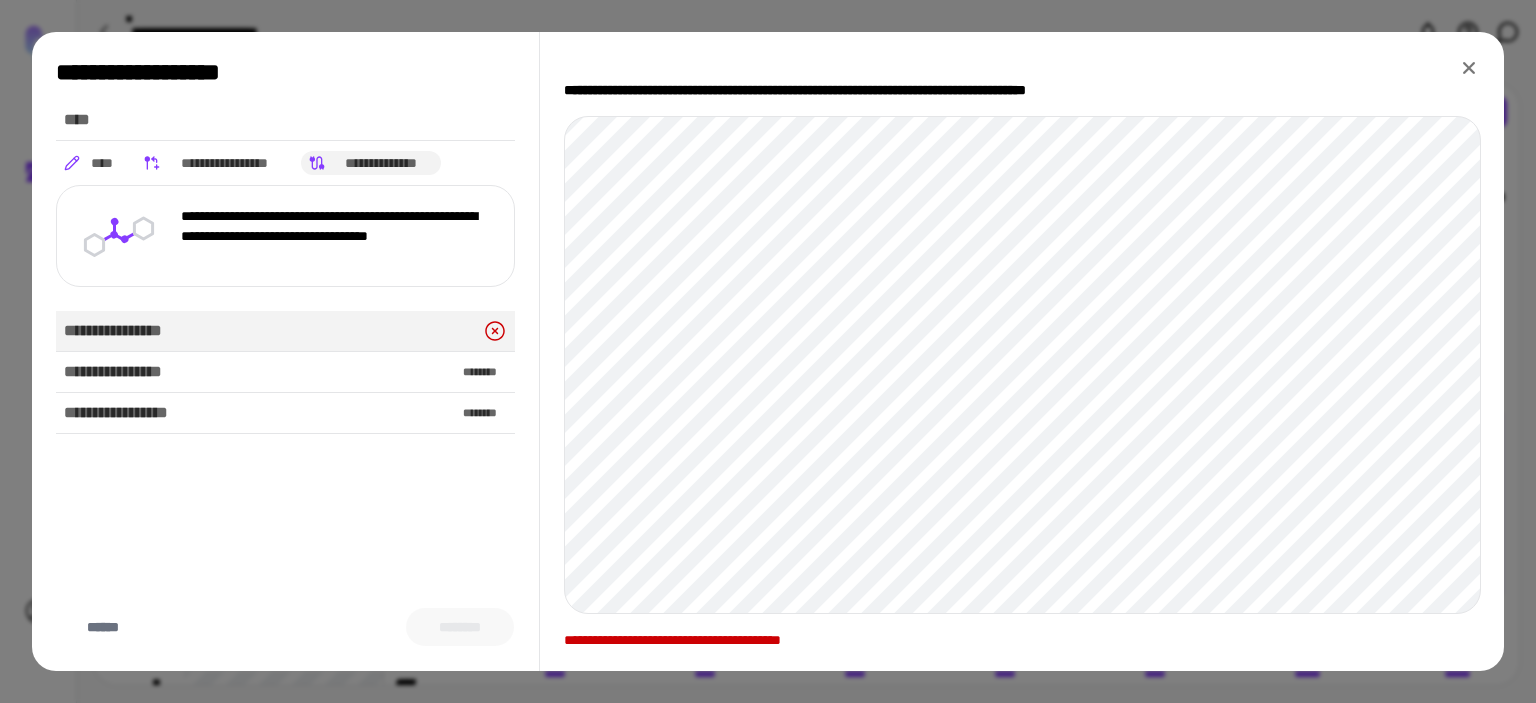 click on "**********" at bounding box center [1022, 351] 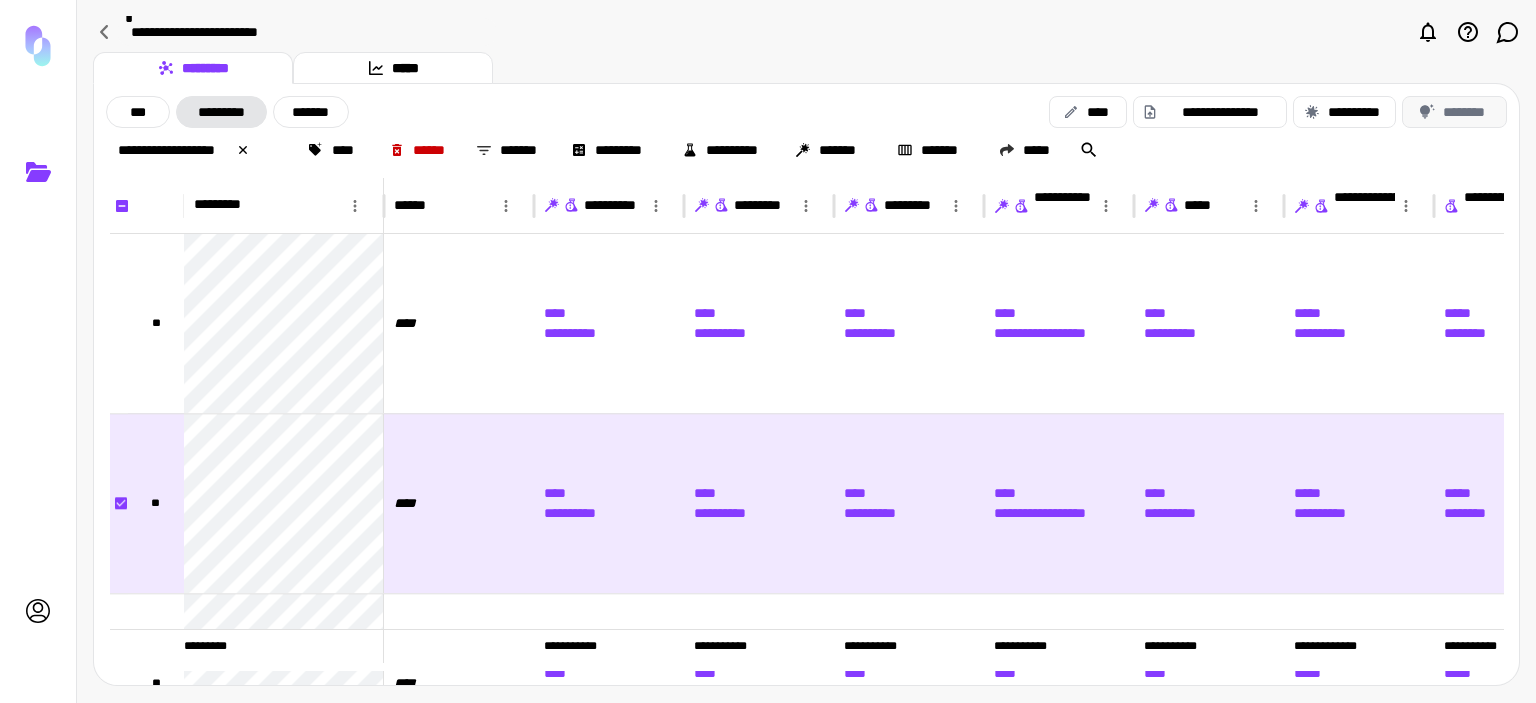 click on "********" at bounding box center [1454, 112] 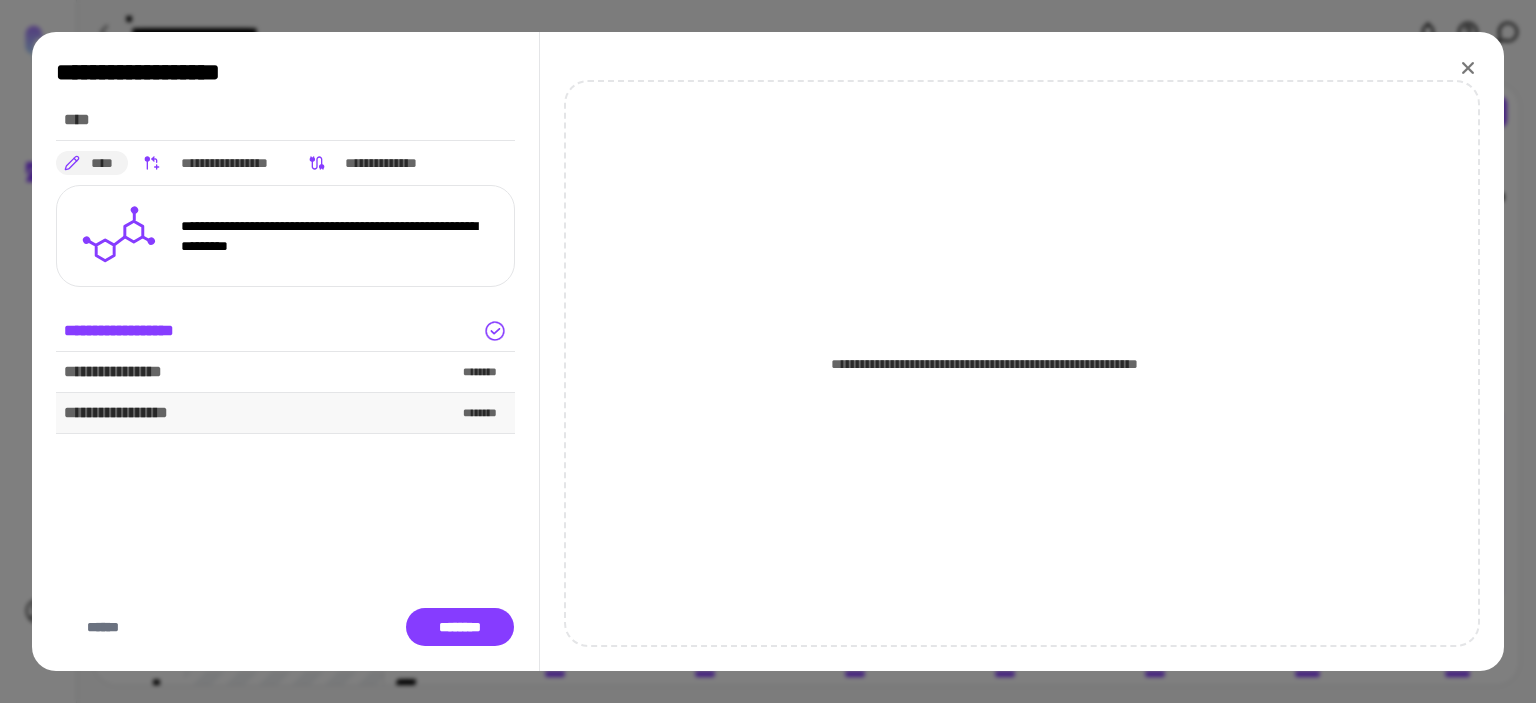 click on "**********" at bounding box center (122, 413) 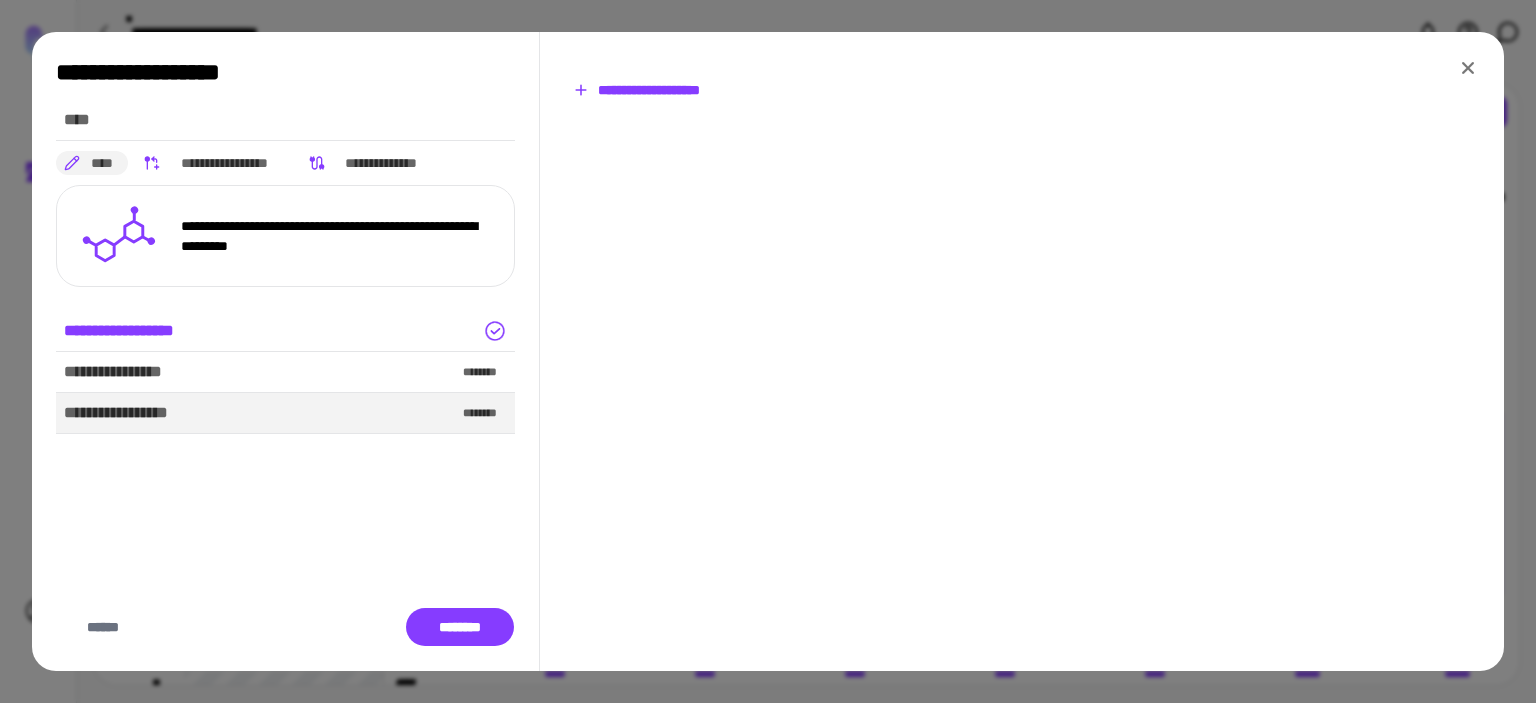 click on "**********" at bounding box center (637, 90) 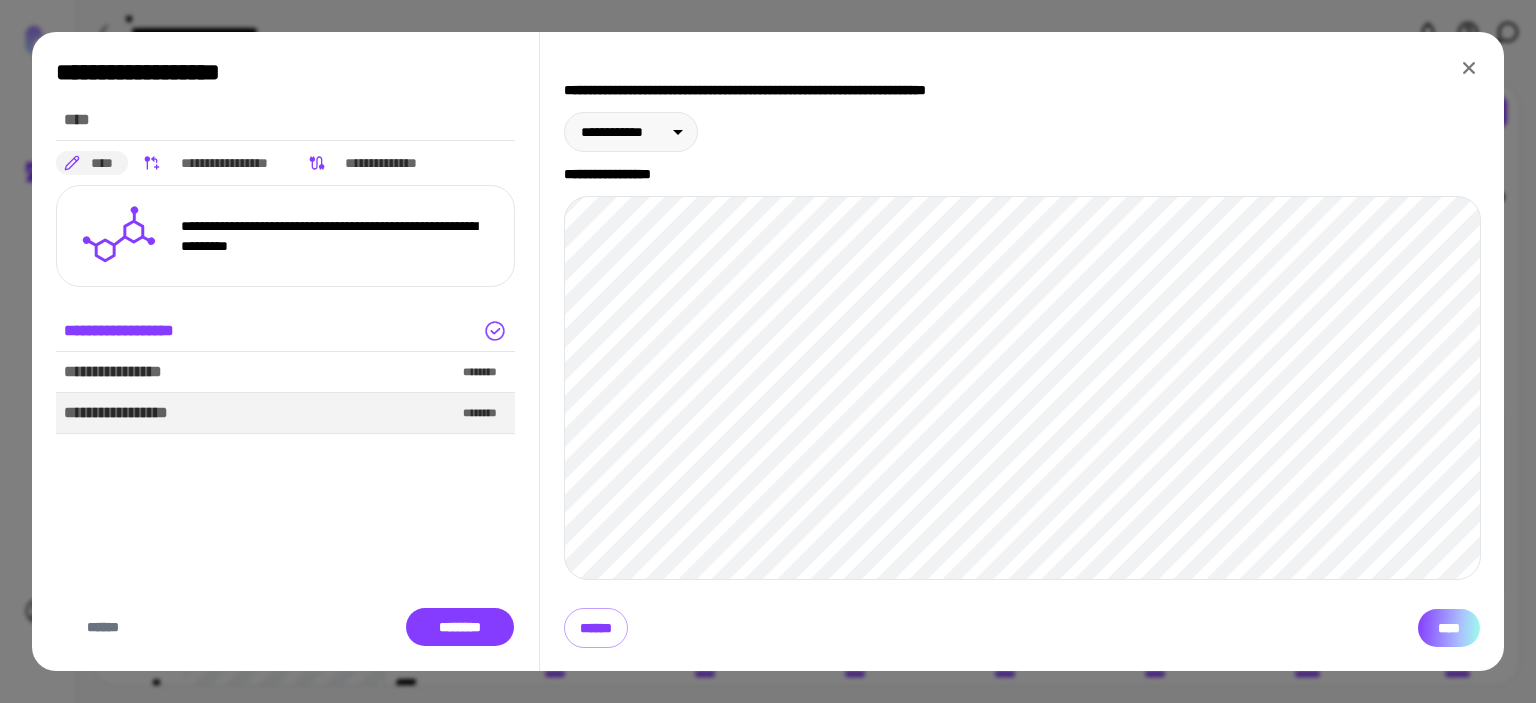 click on "****" at bounding box center (1449, 628) 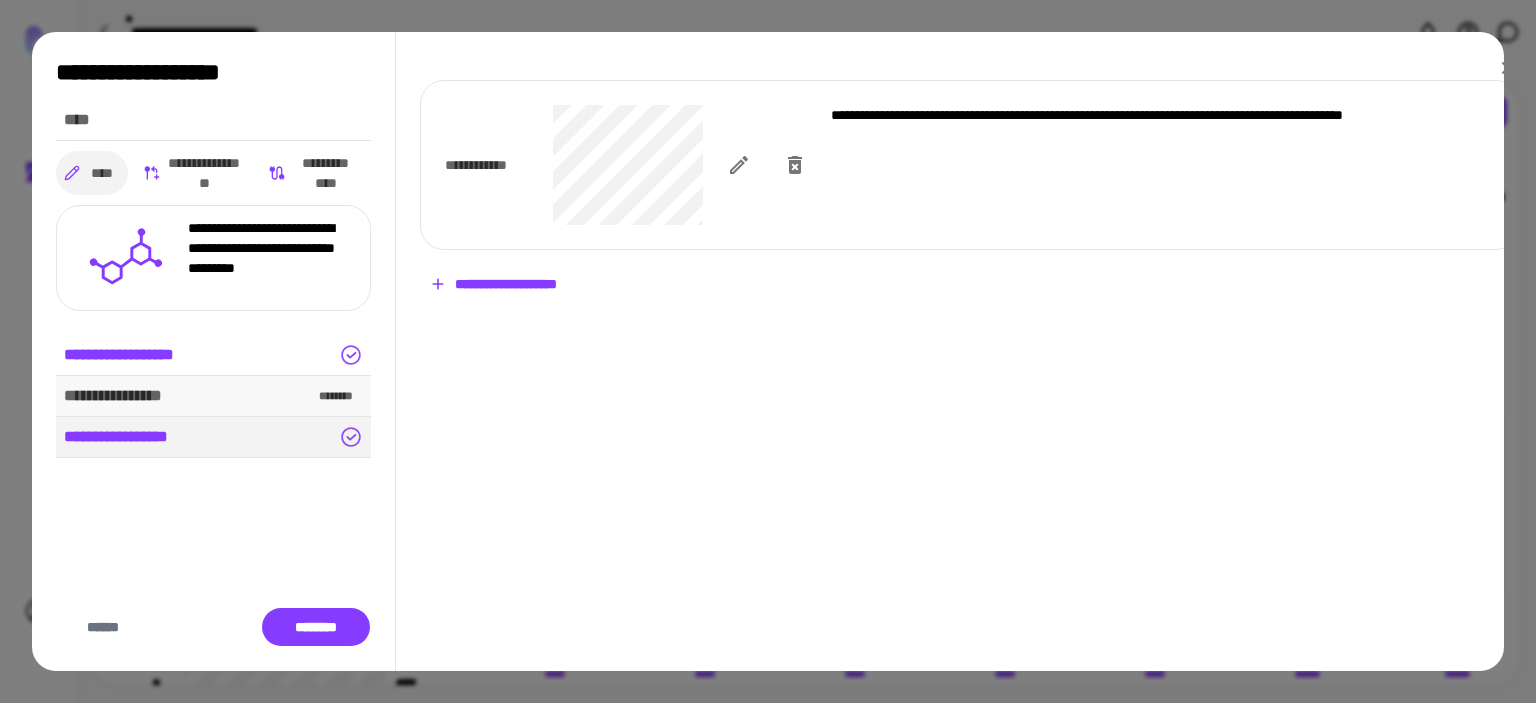 click on "**********" at bounding box center [213, 396] 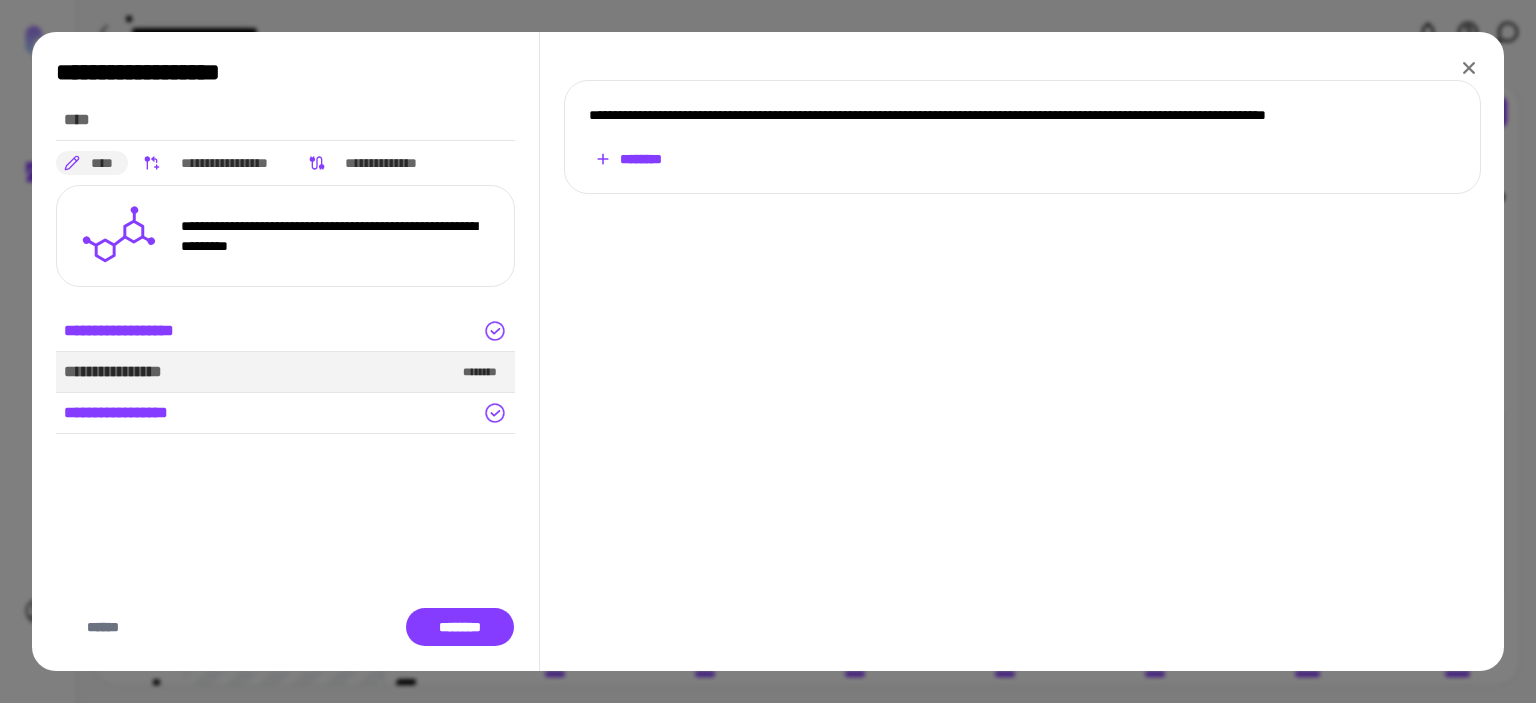 click on "********" at bounding box center [629, 159] 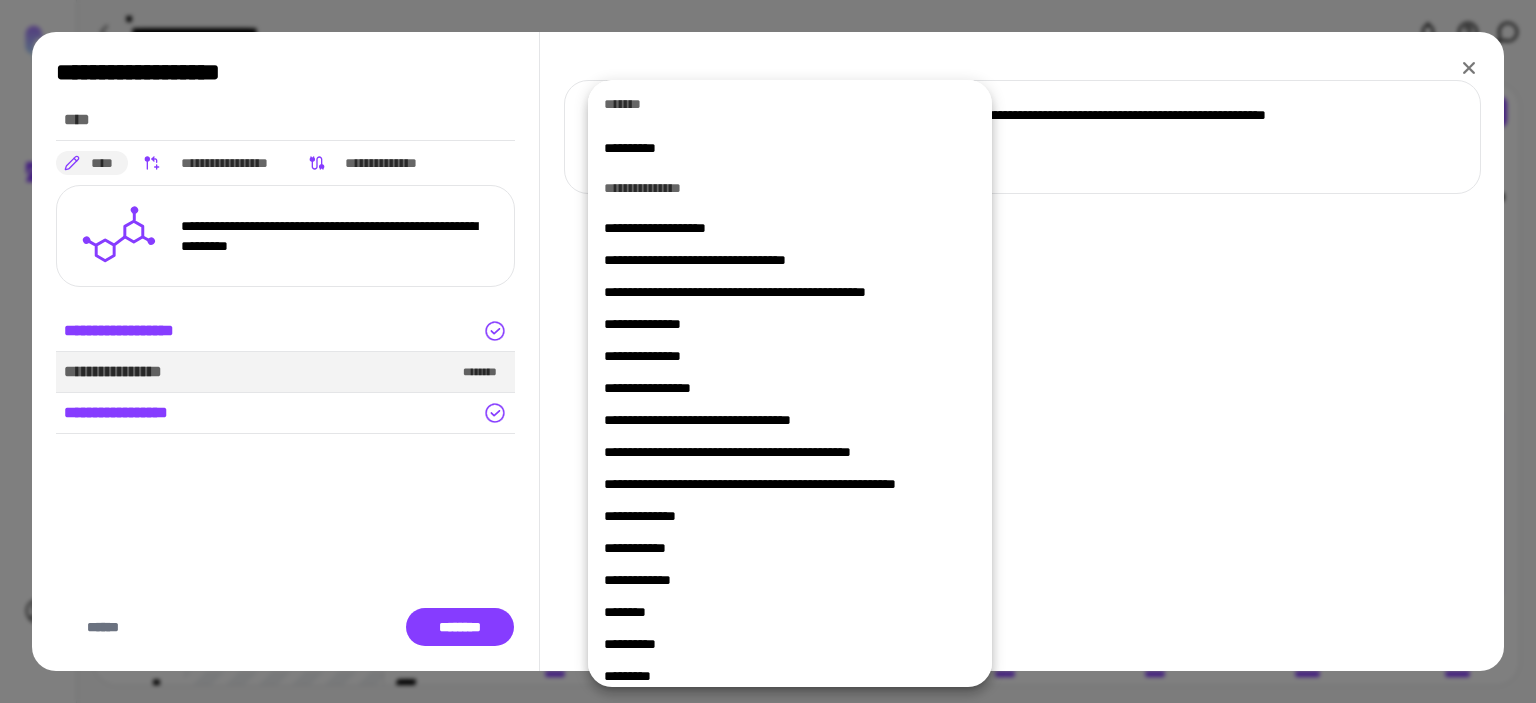 scroll, scrollTop: 784, scrollLeft: 0, axis: vertical 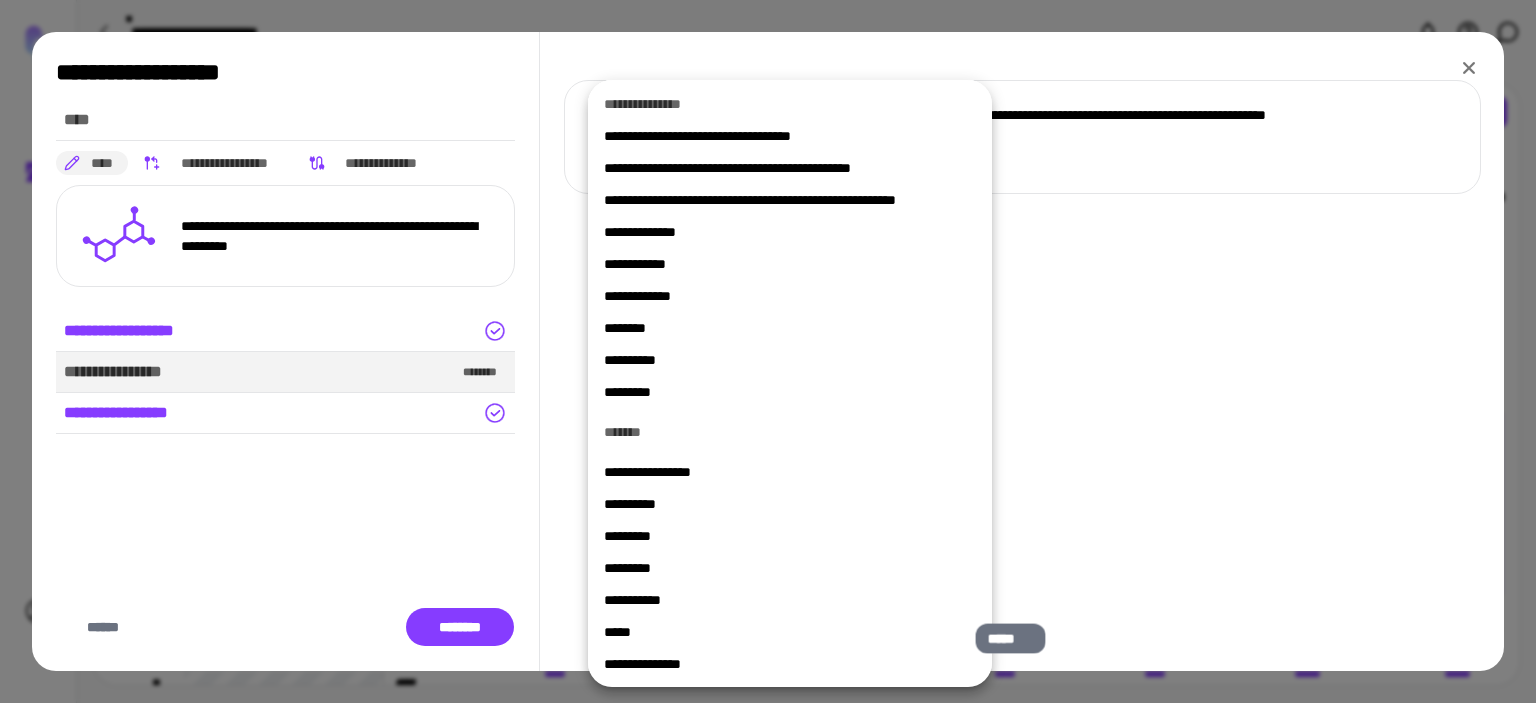 click on "*****" at bounding box center [782, 632] 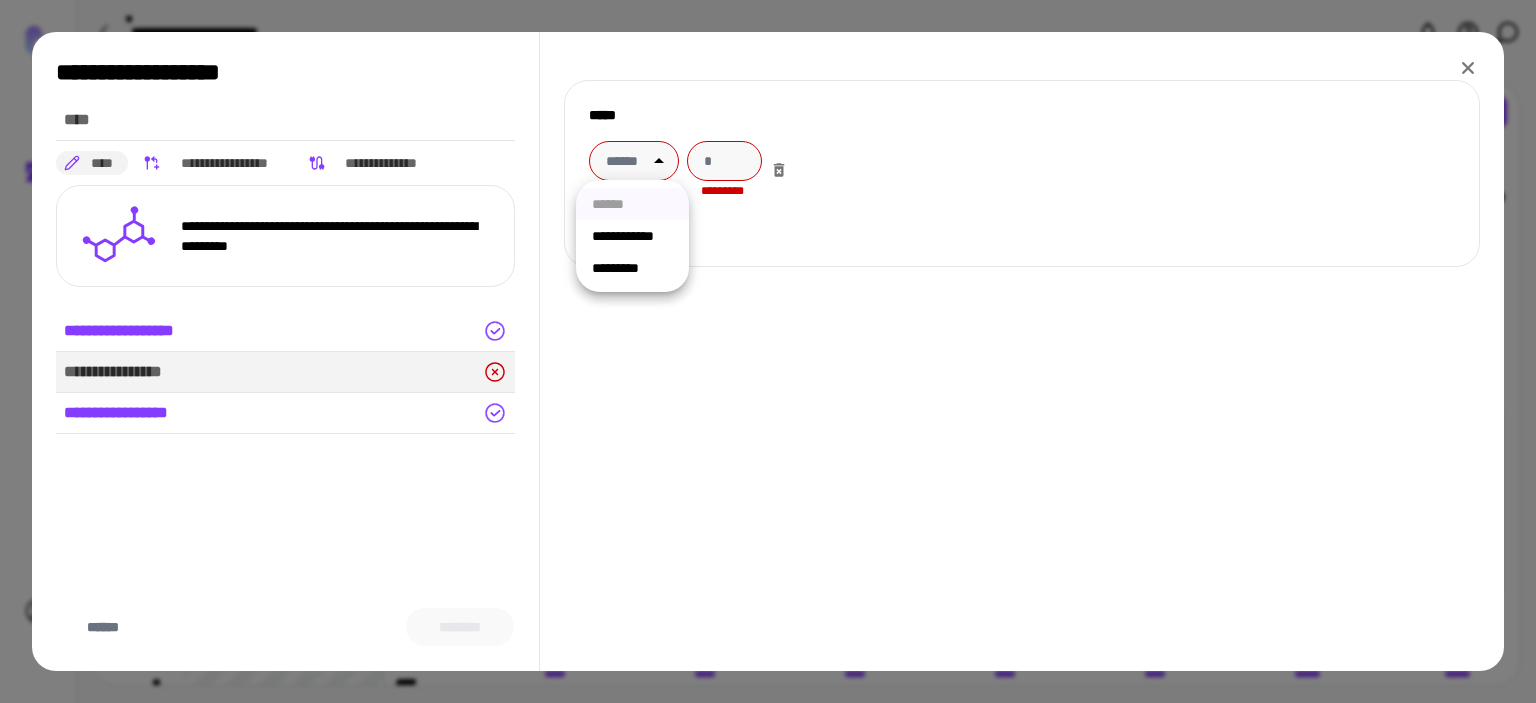 click on "**********" at bounding box center [768, 351] 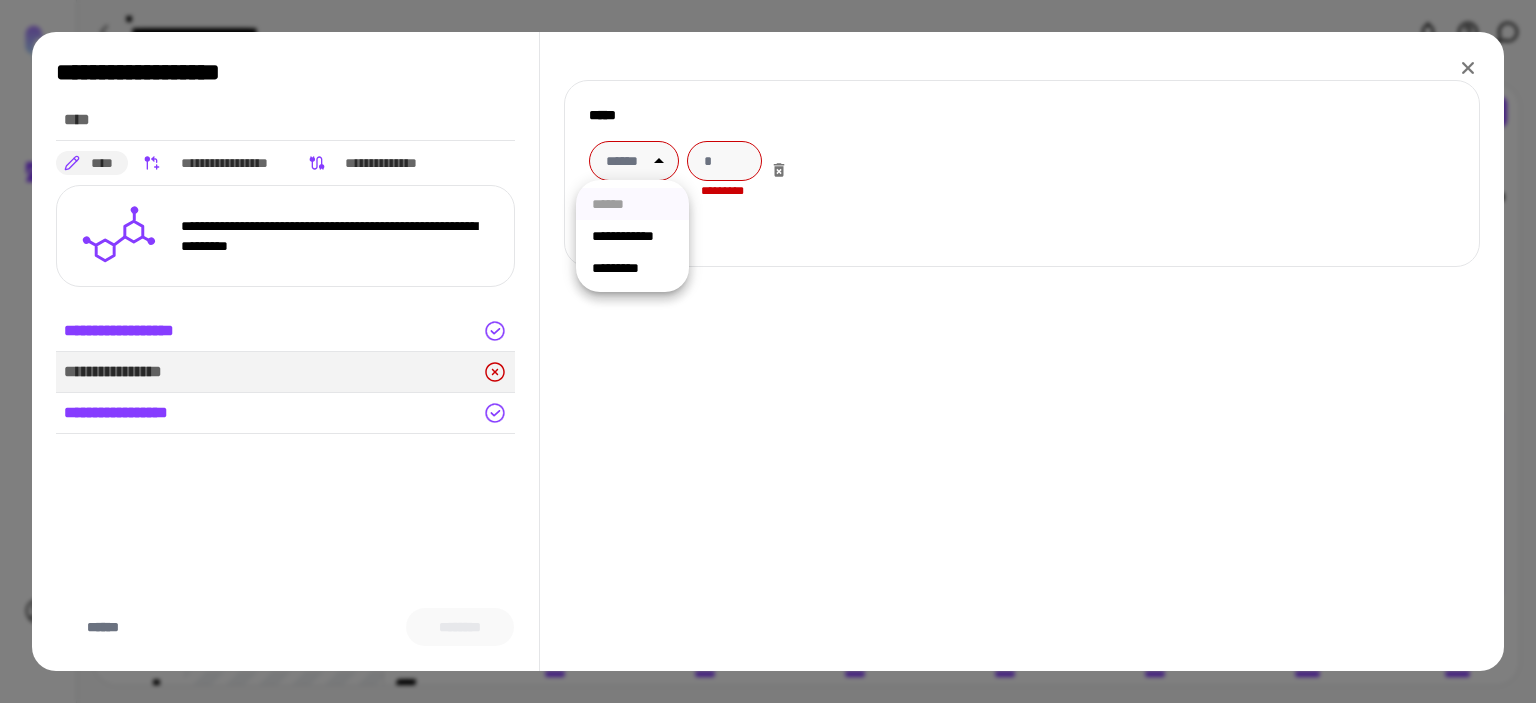 click on "*********" at bounding box center [632, 268] 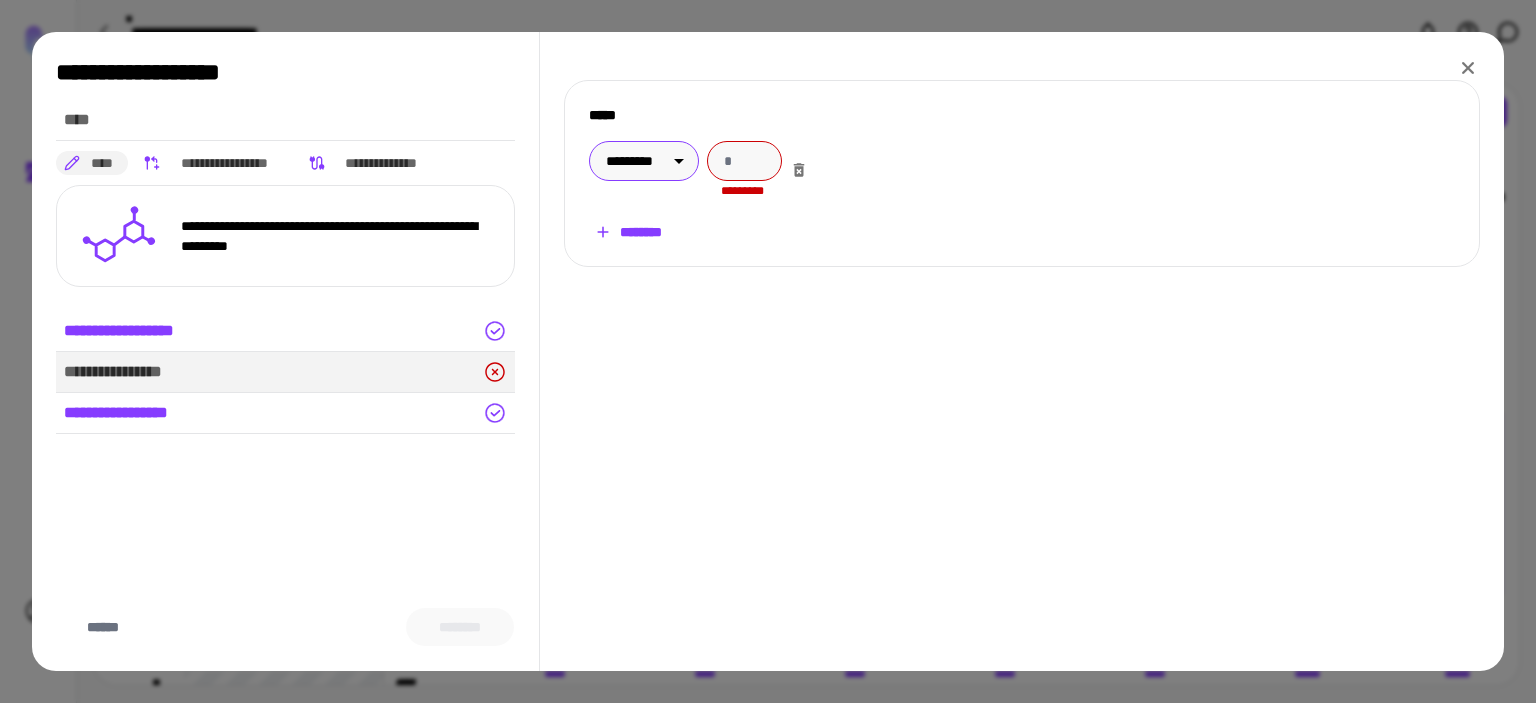 drag, startPoint x: 740, startPoint y: 159, endPoint x: 681, endPoint y: 146, distance: 60.41523 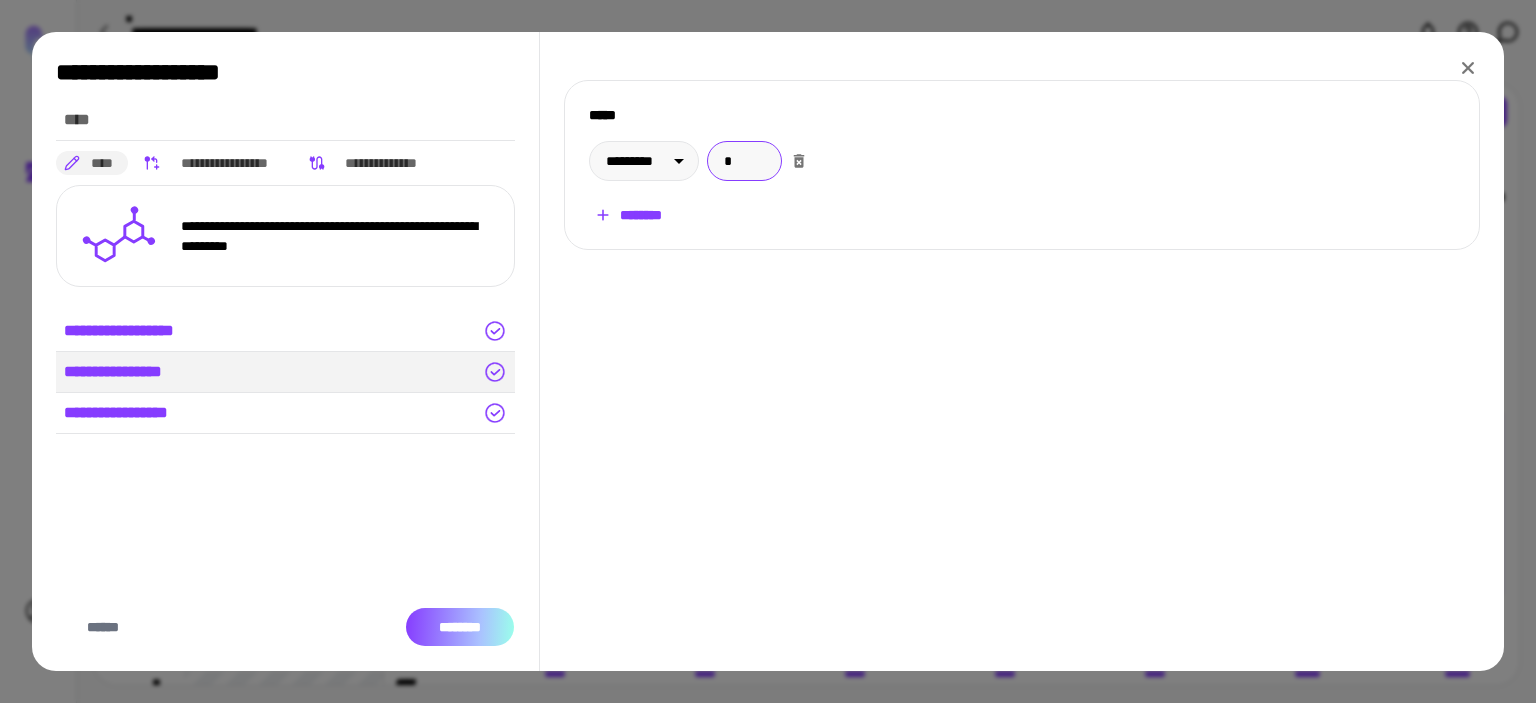type on "*" 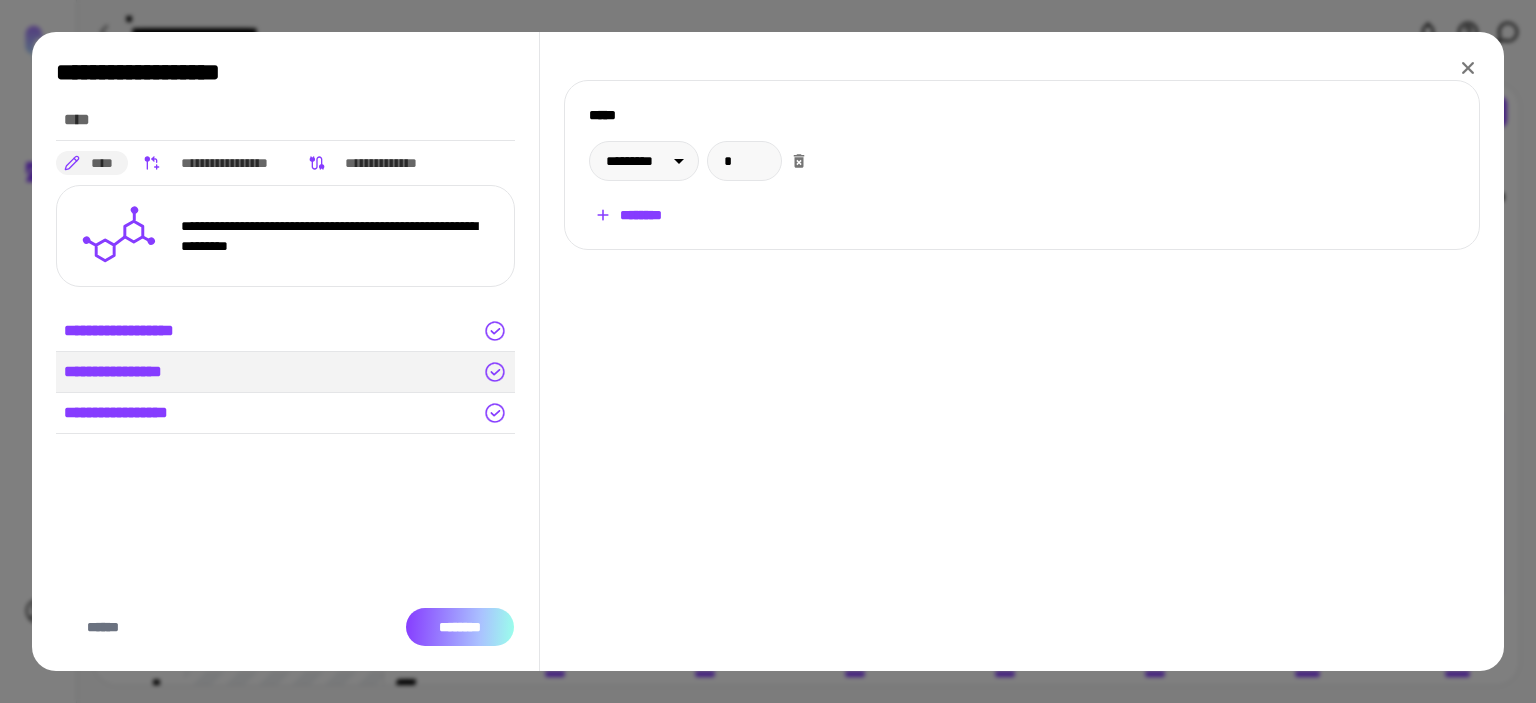 click on "********" at bounding box center (460, 627) 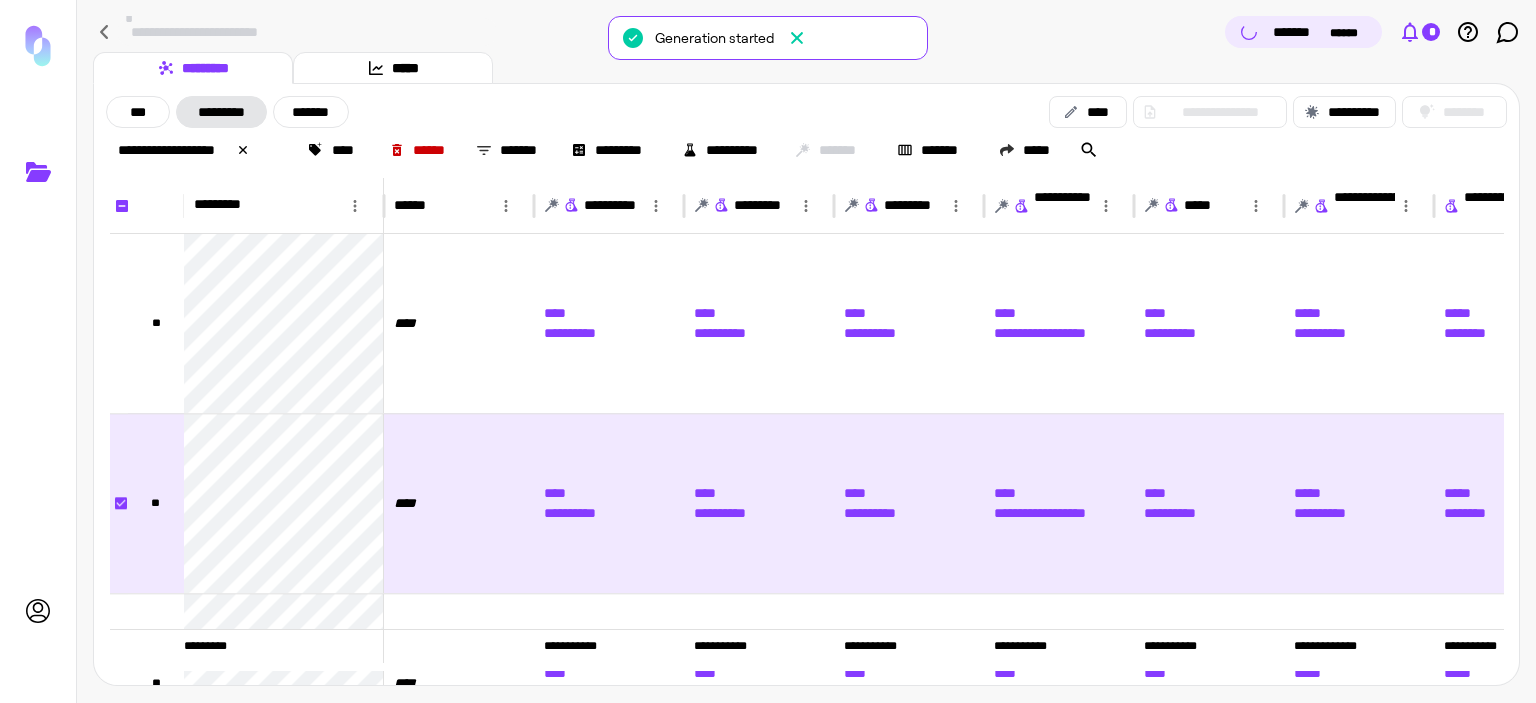 click on "*" at bounding box center [1431, 32] 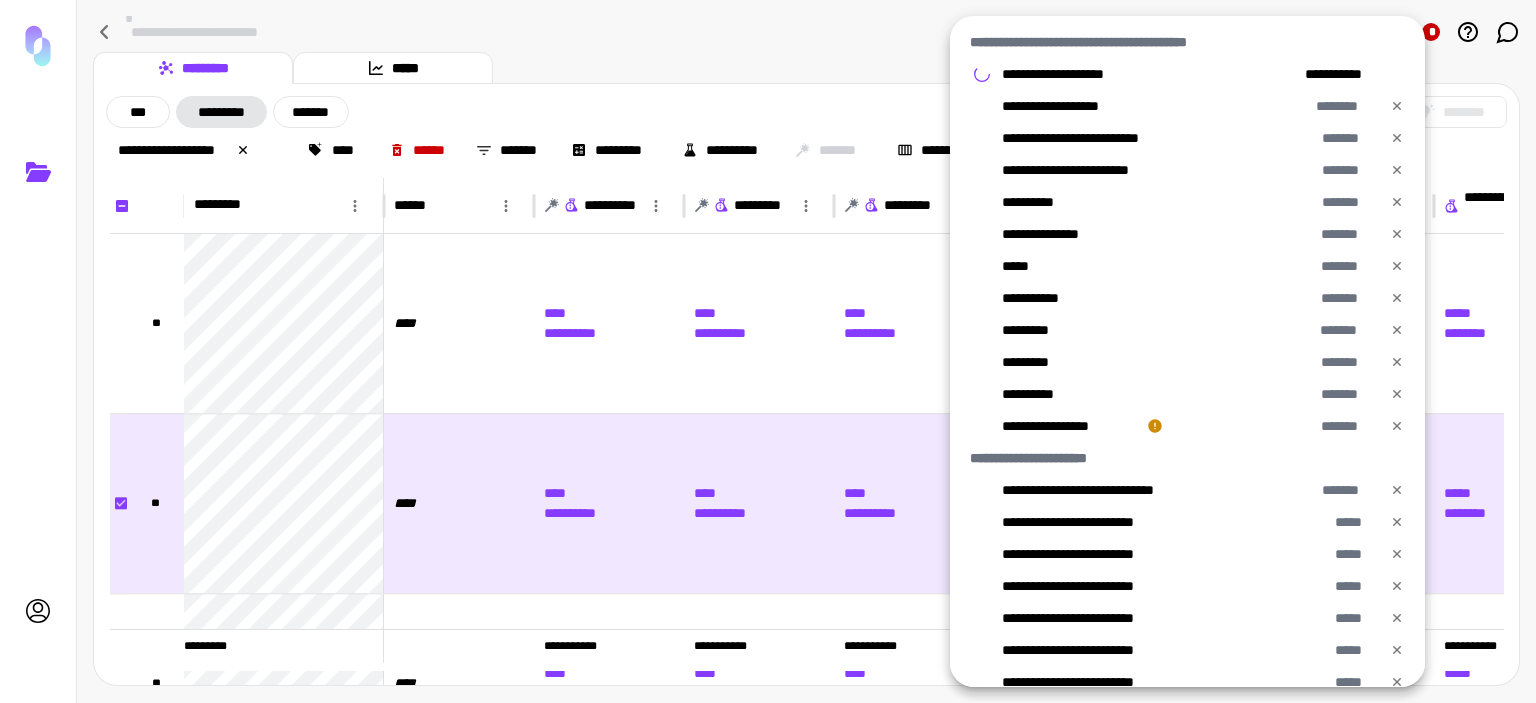click at bounding box center (768, 351) 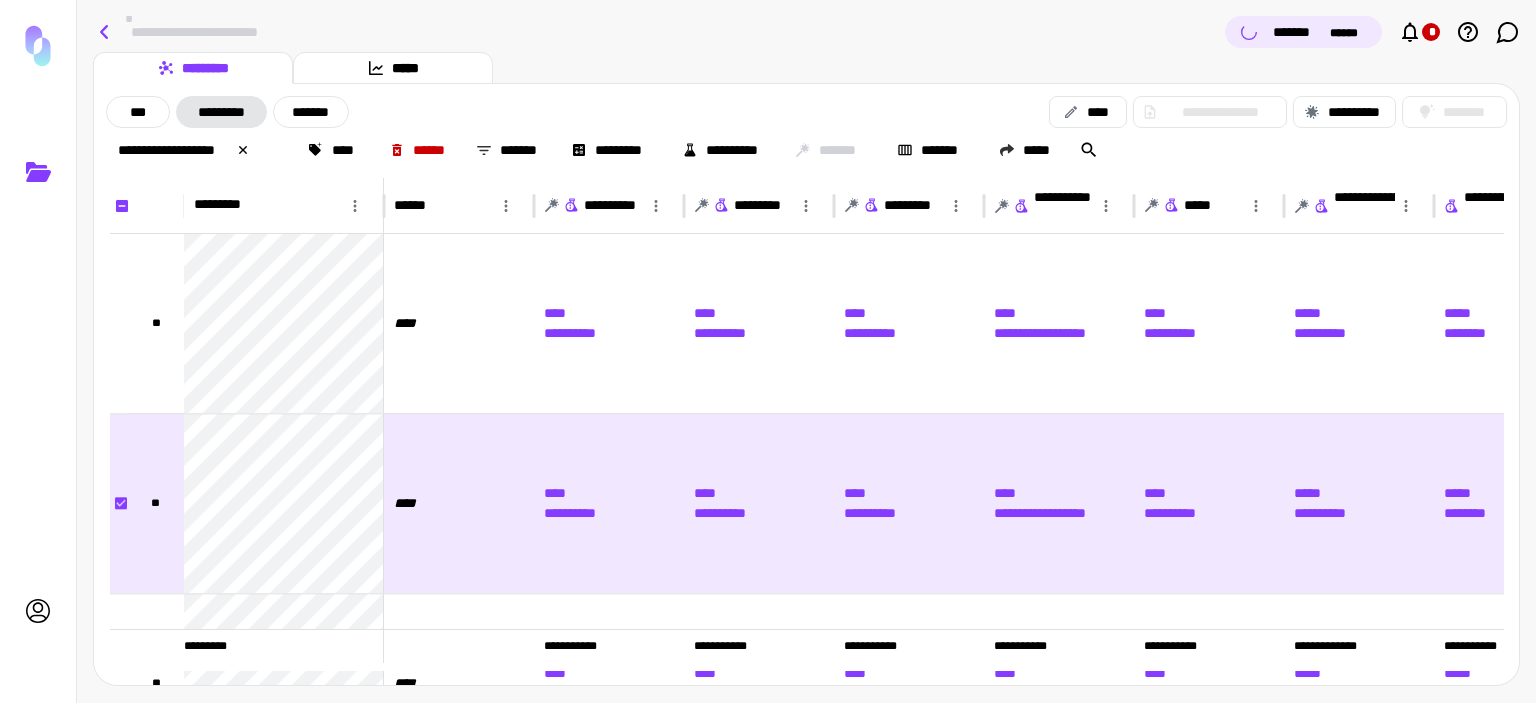 click 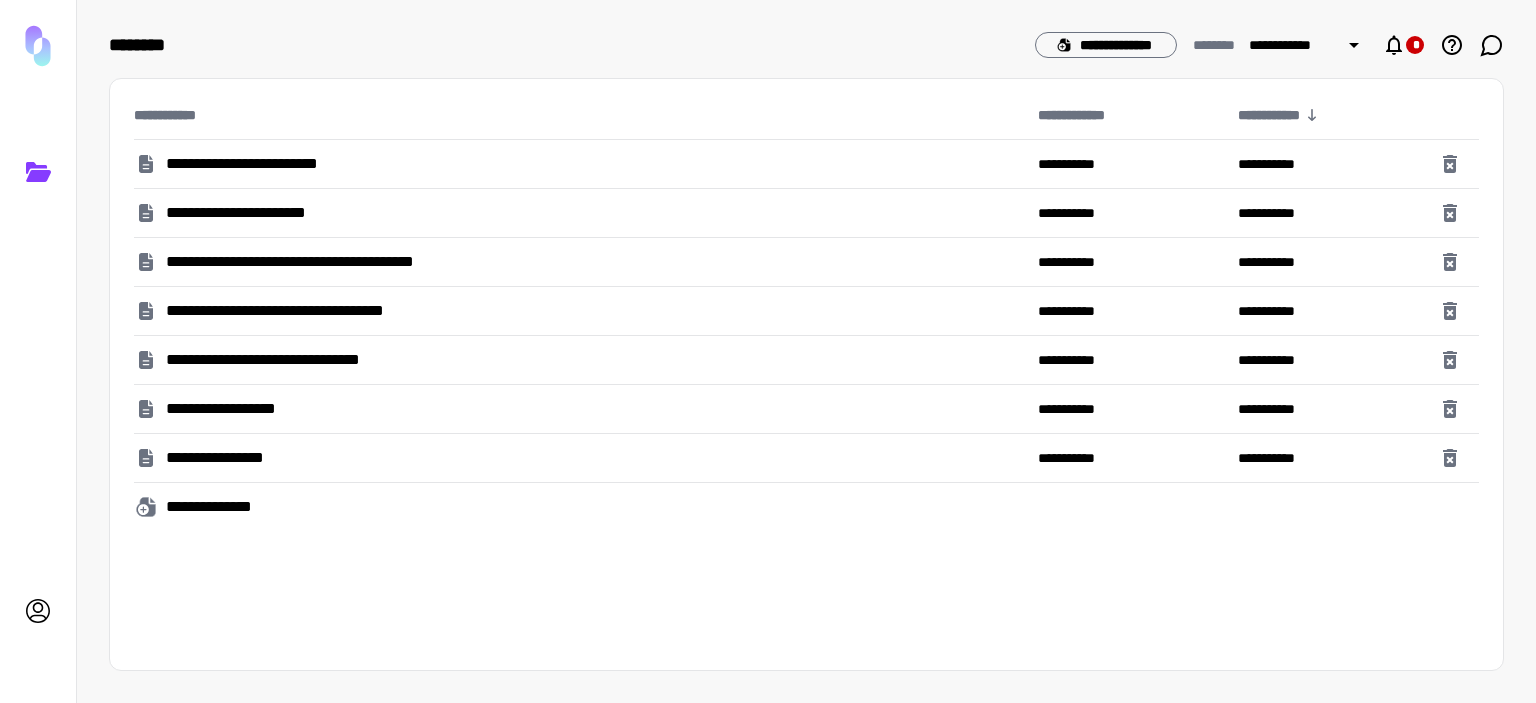 click on "**********" at bounding box center (264, 213) 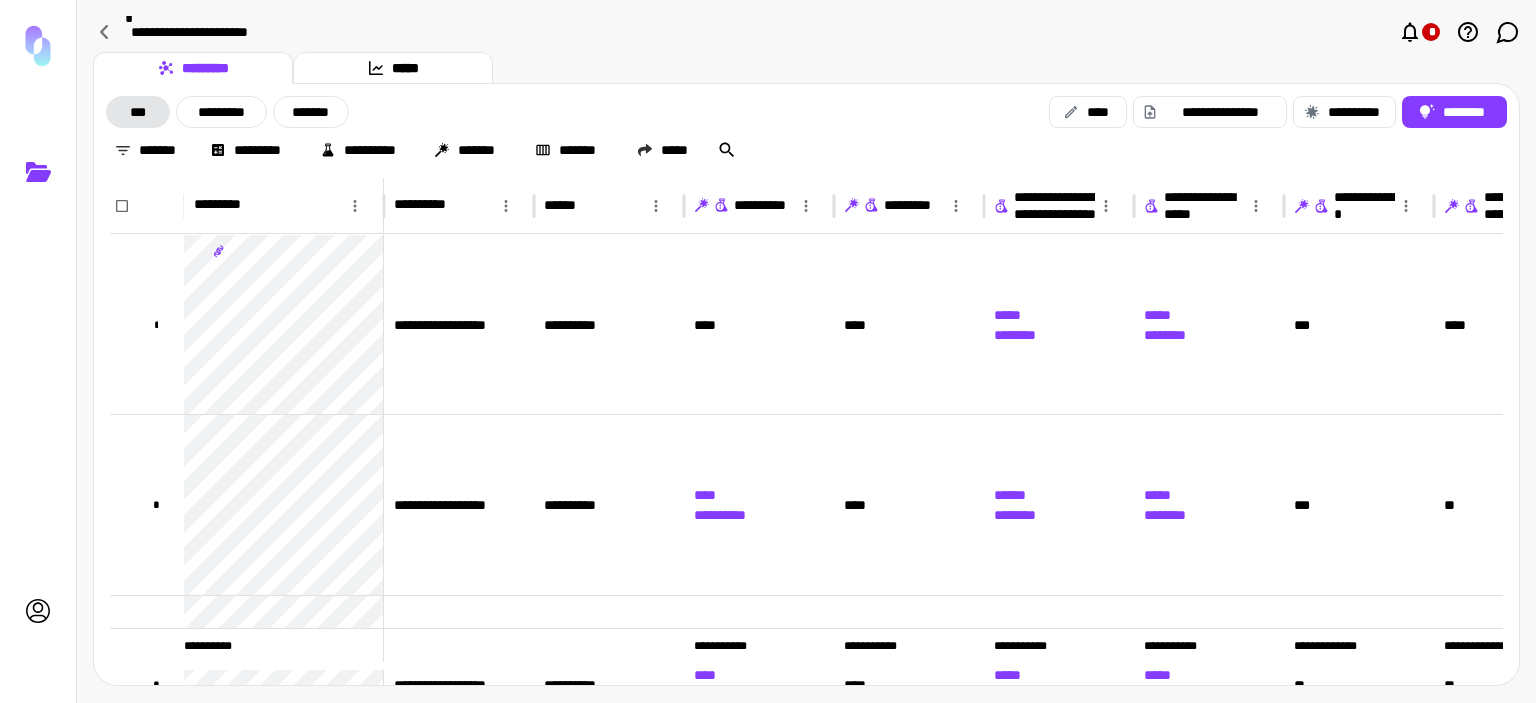 scroll, scrollTop: 0, scrollLeft: 5, axis: horizontal 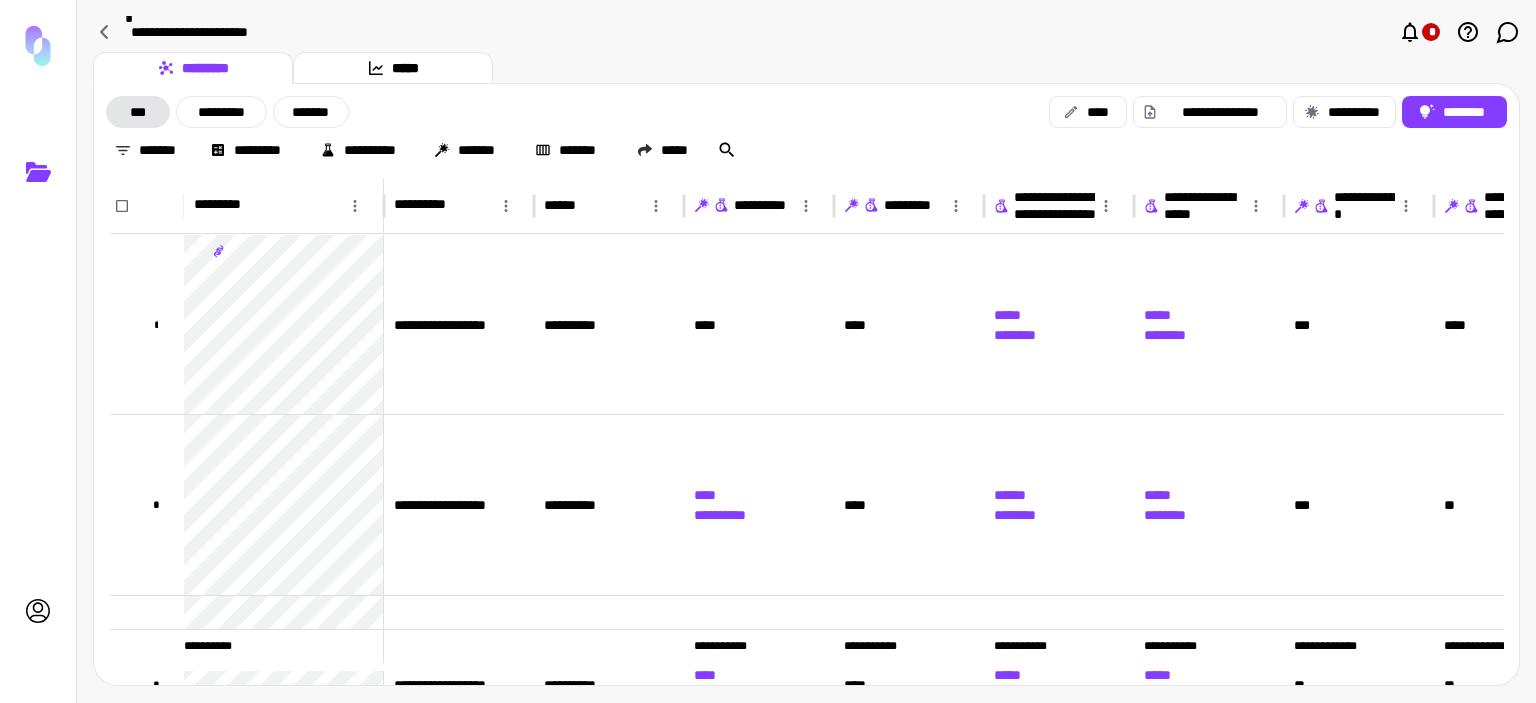 click on "********* *****" at bounding box center (806, 68) 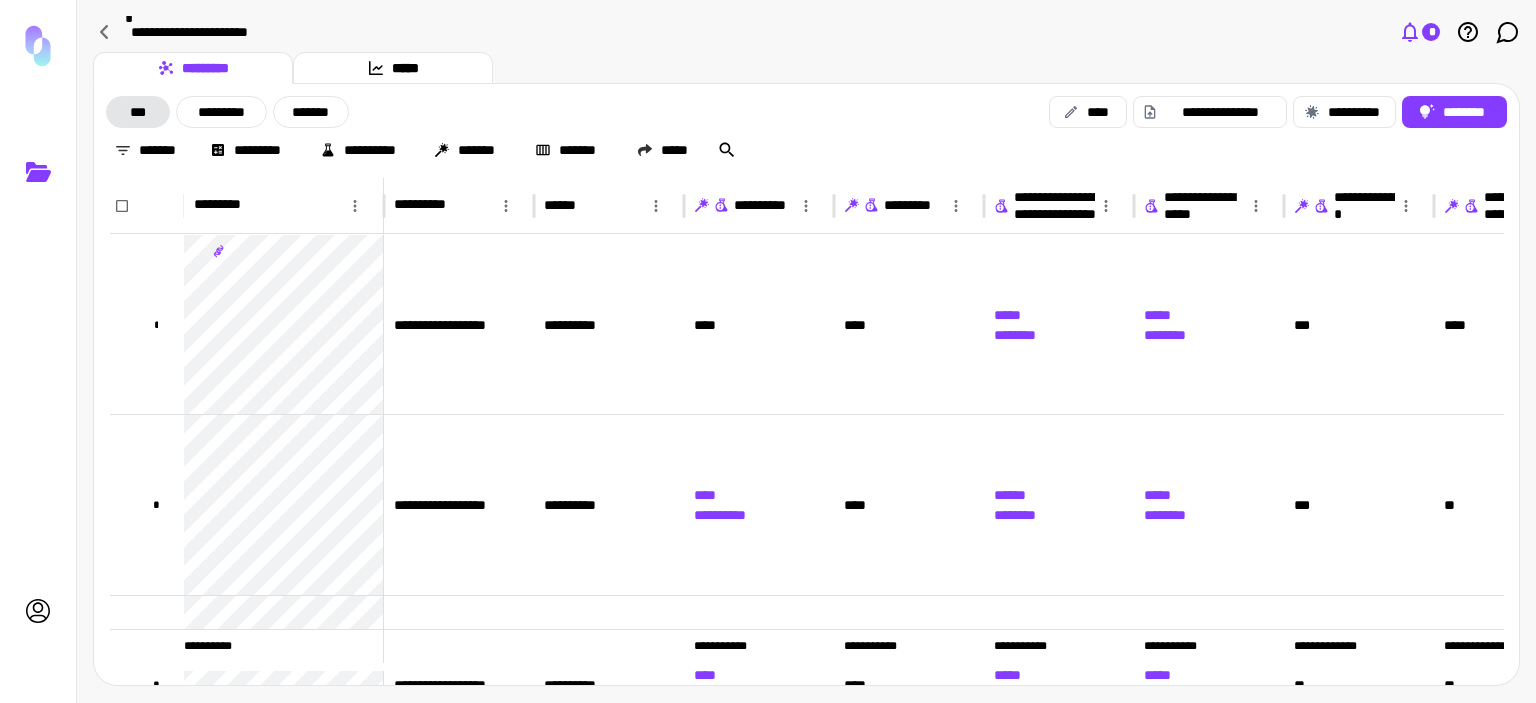 click 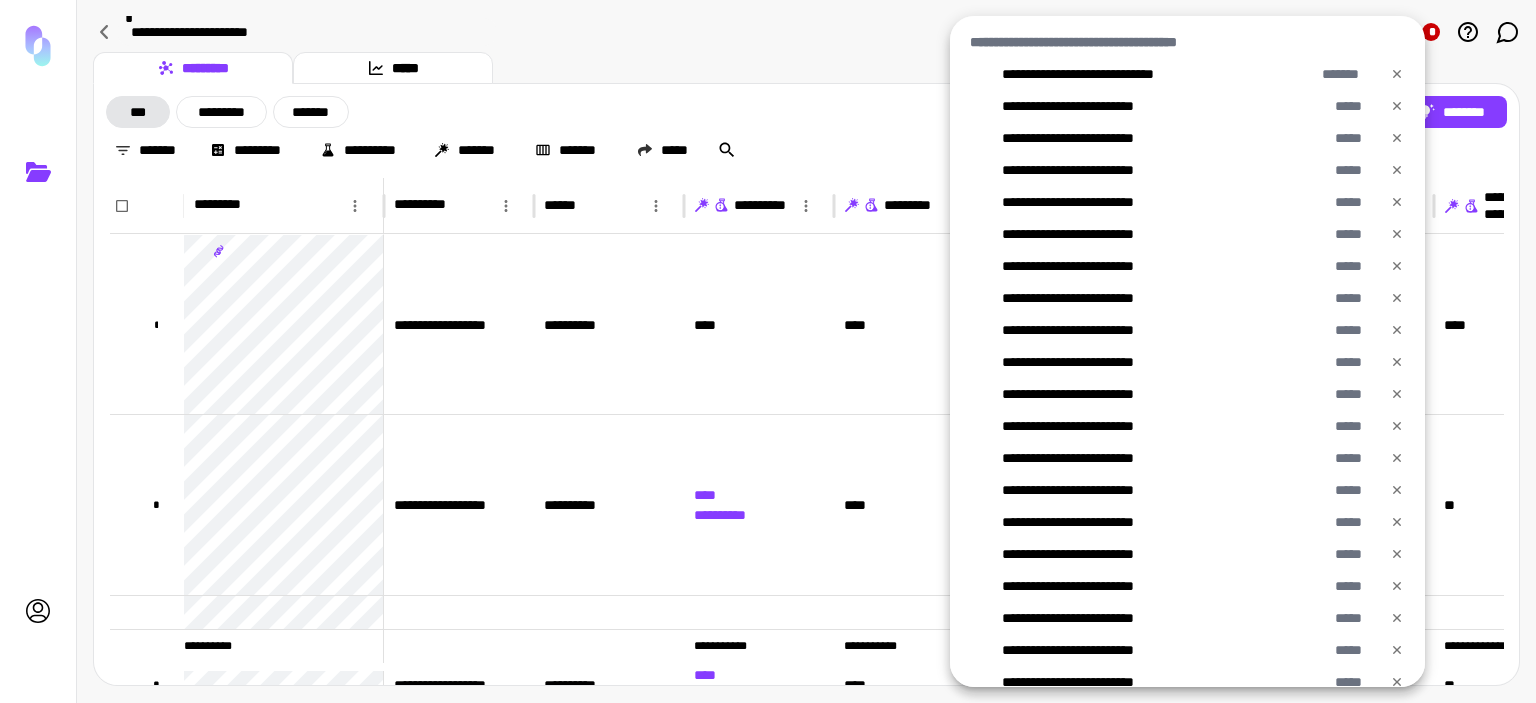 click at bounding box center (768, 351) 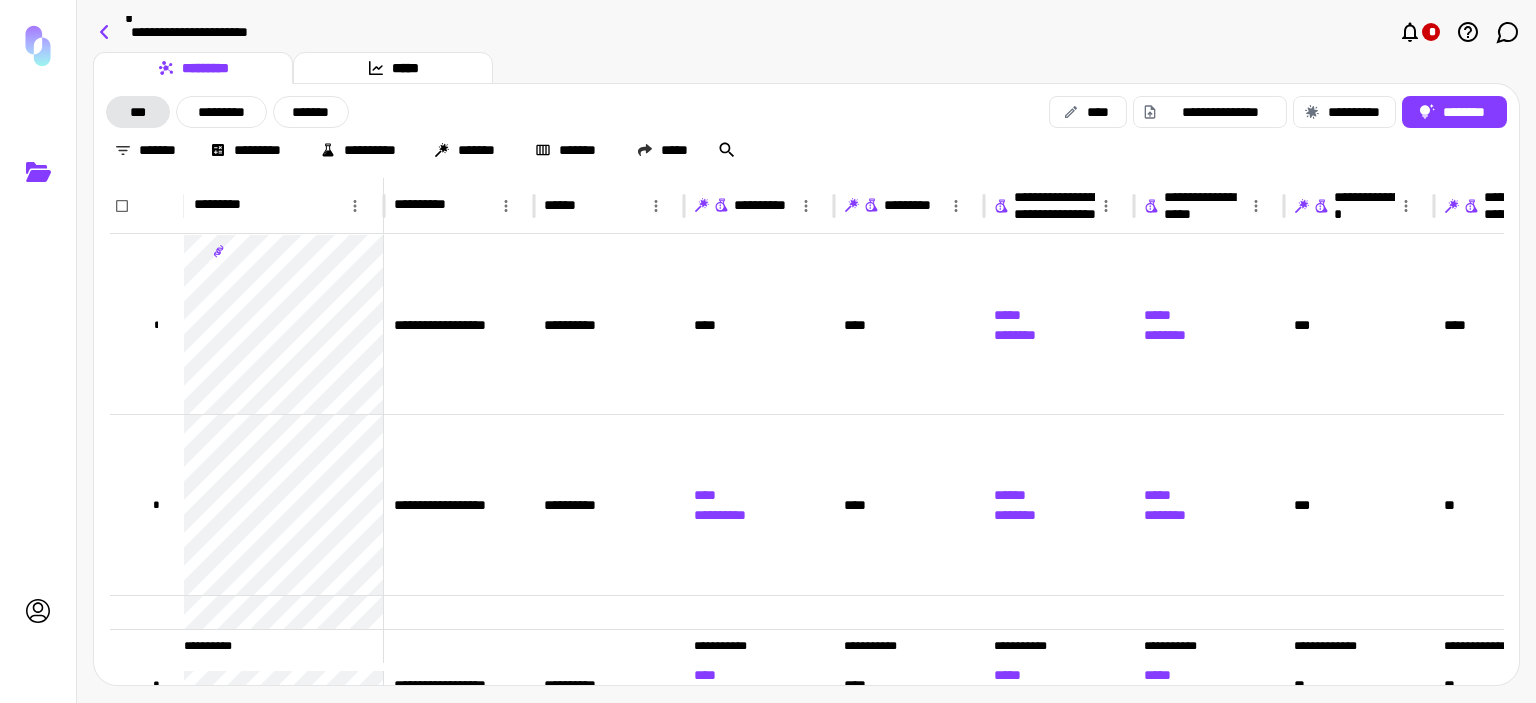 click 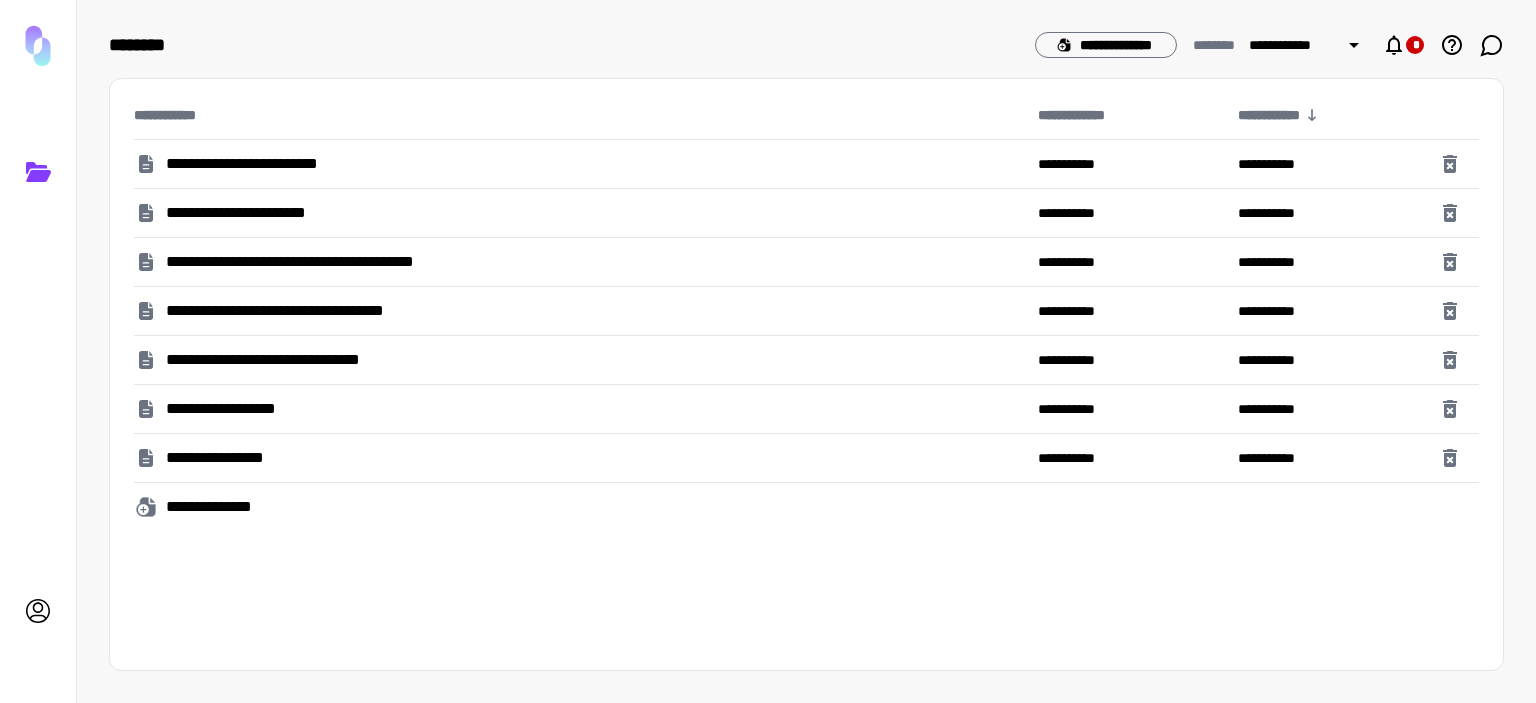 click on "**********" at bounding box center [275, 164] 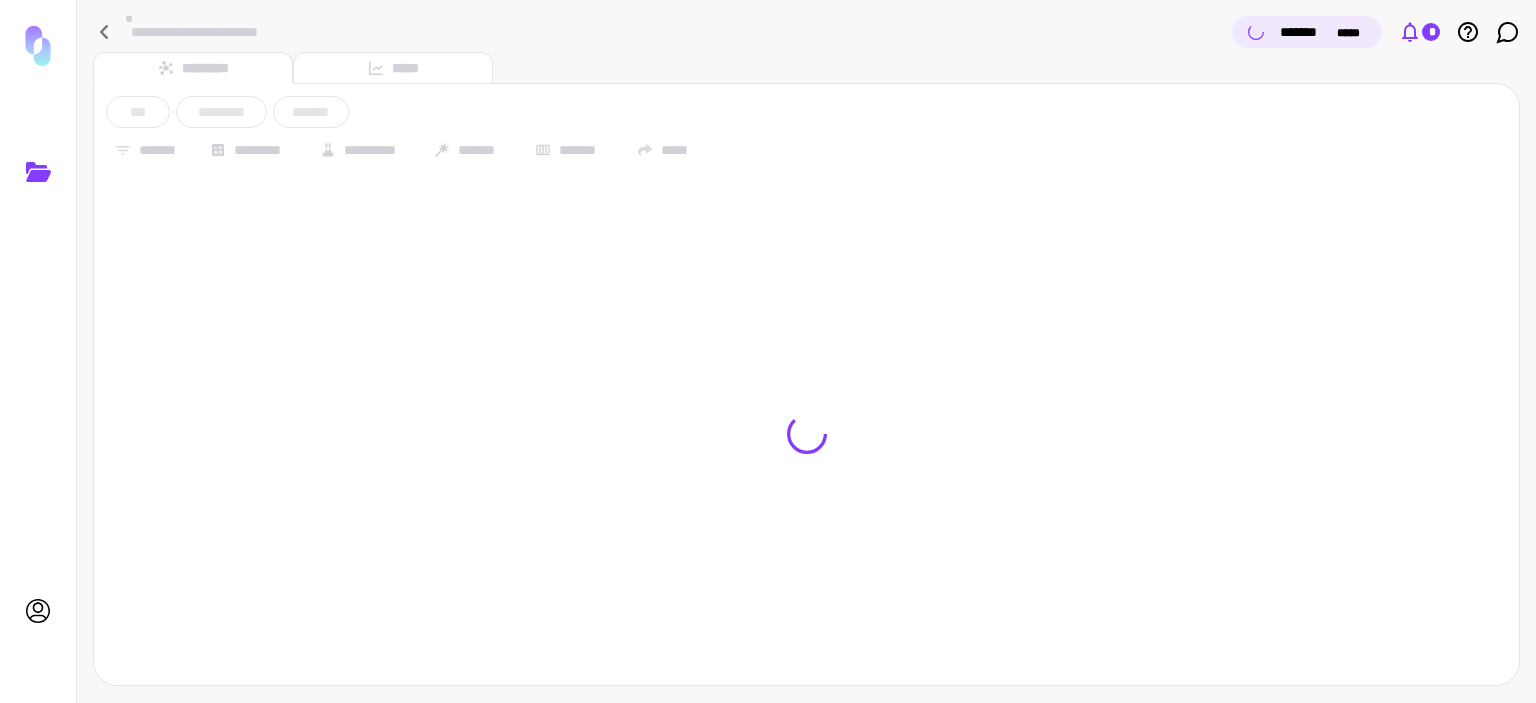 click 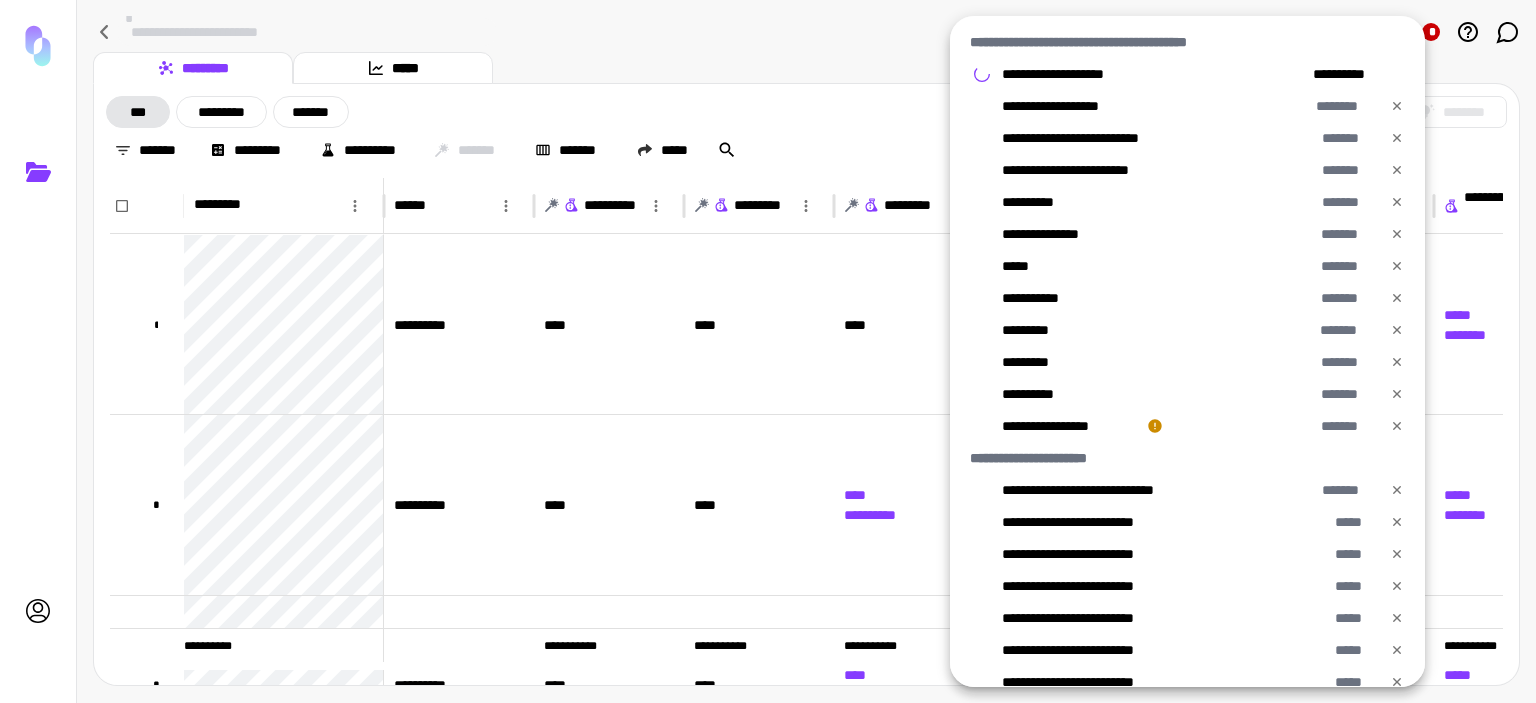 click at bounding box center [768, 351] 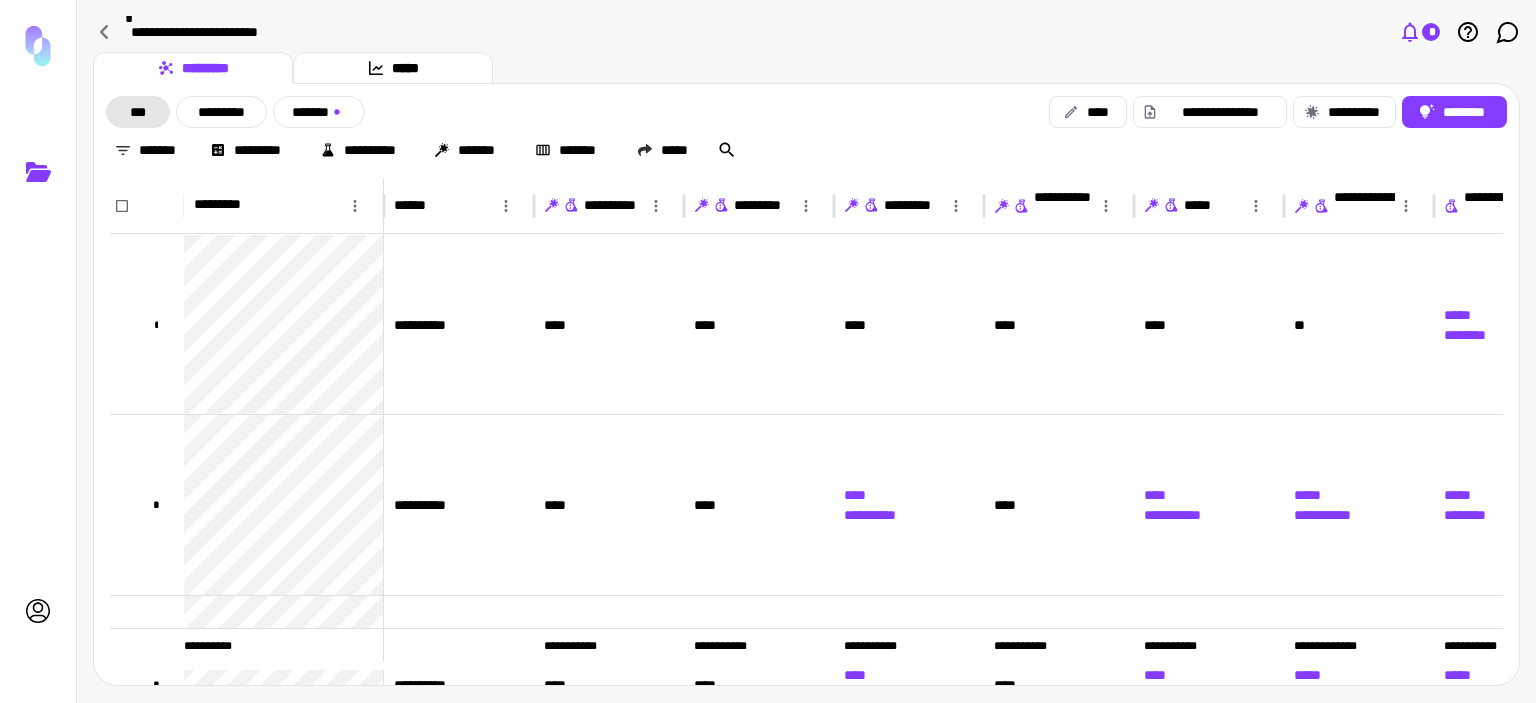 click 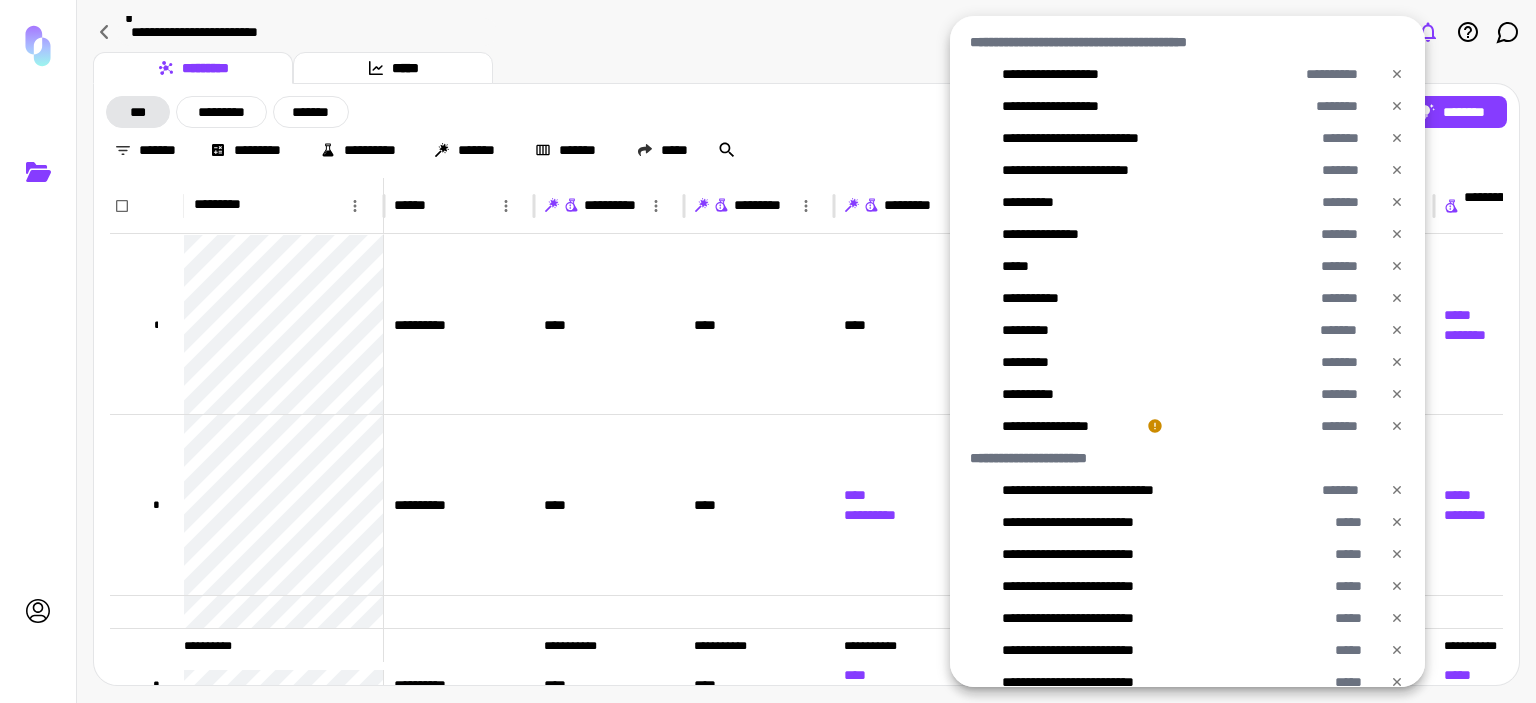 click at bounding box center (768, 351) 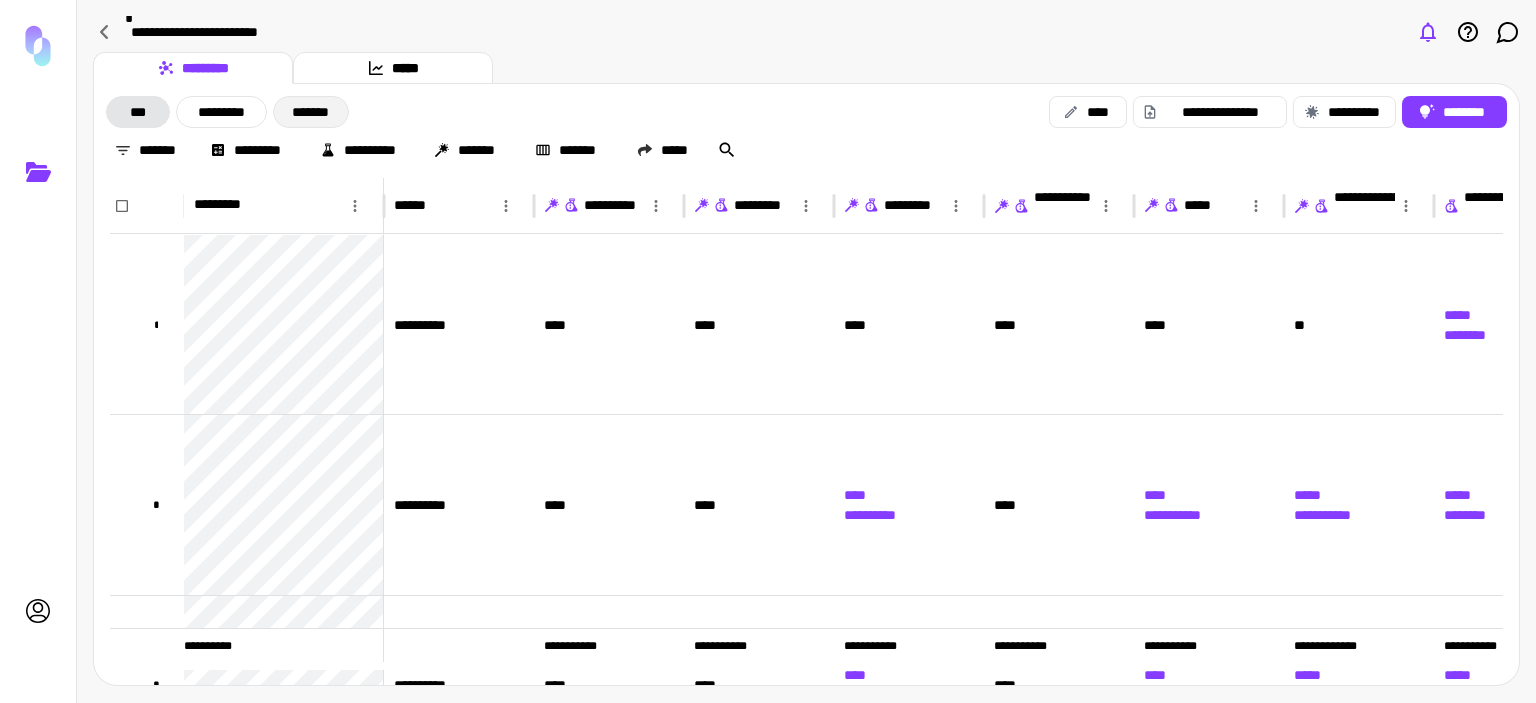 click on "*******" at bounding box center (311, 112) 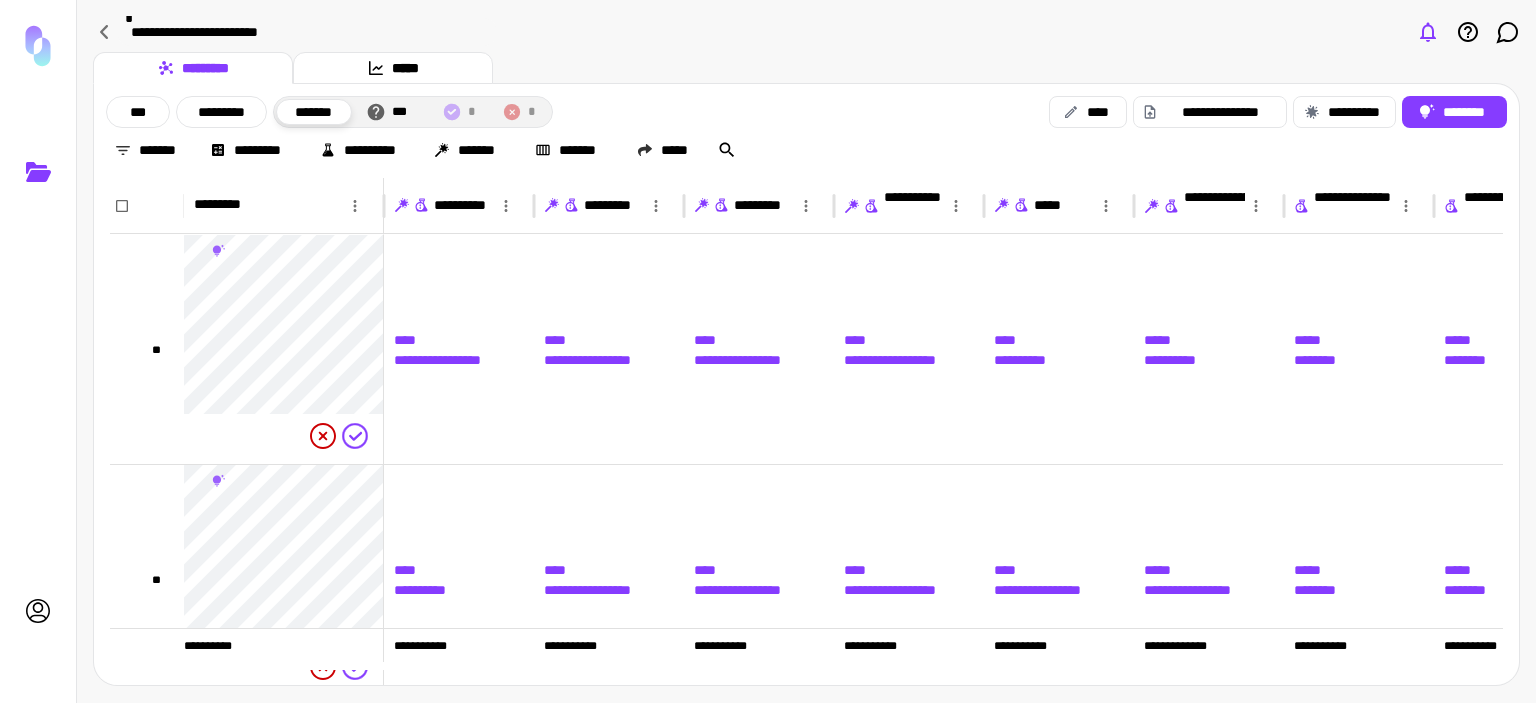 scroll, scrollTop: 0, scrollLeft: 63, axis: horizontal 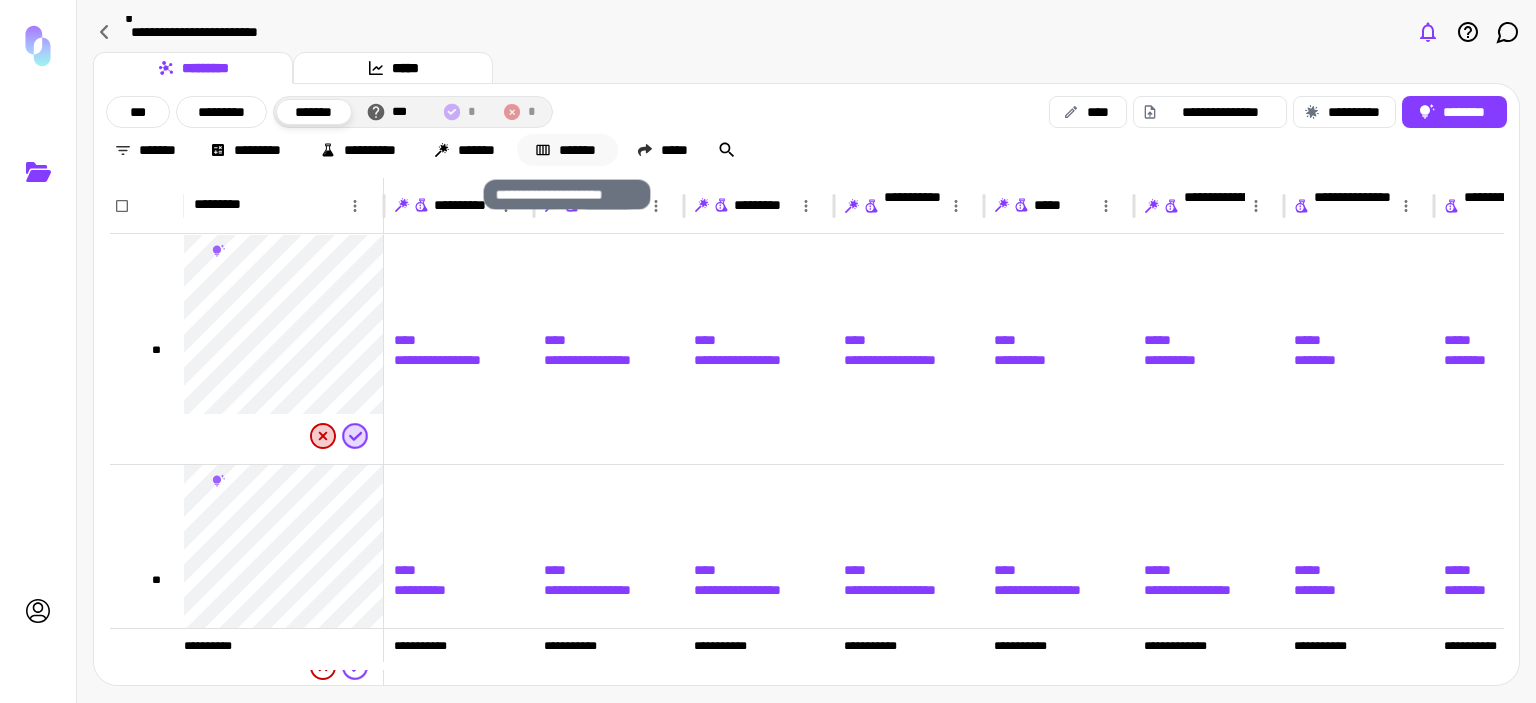 click on "*******" at bounding box center (567, 150) 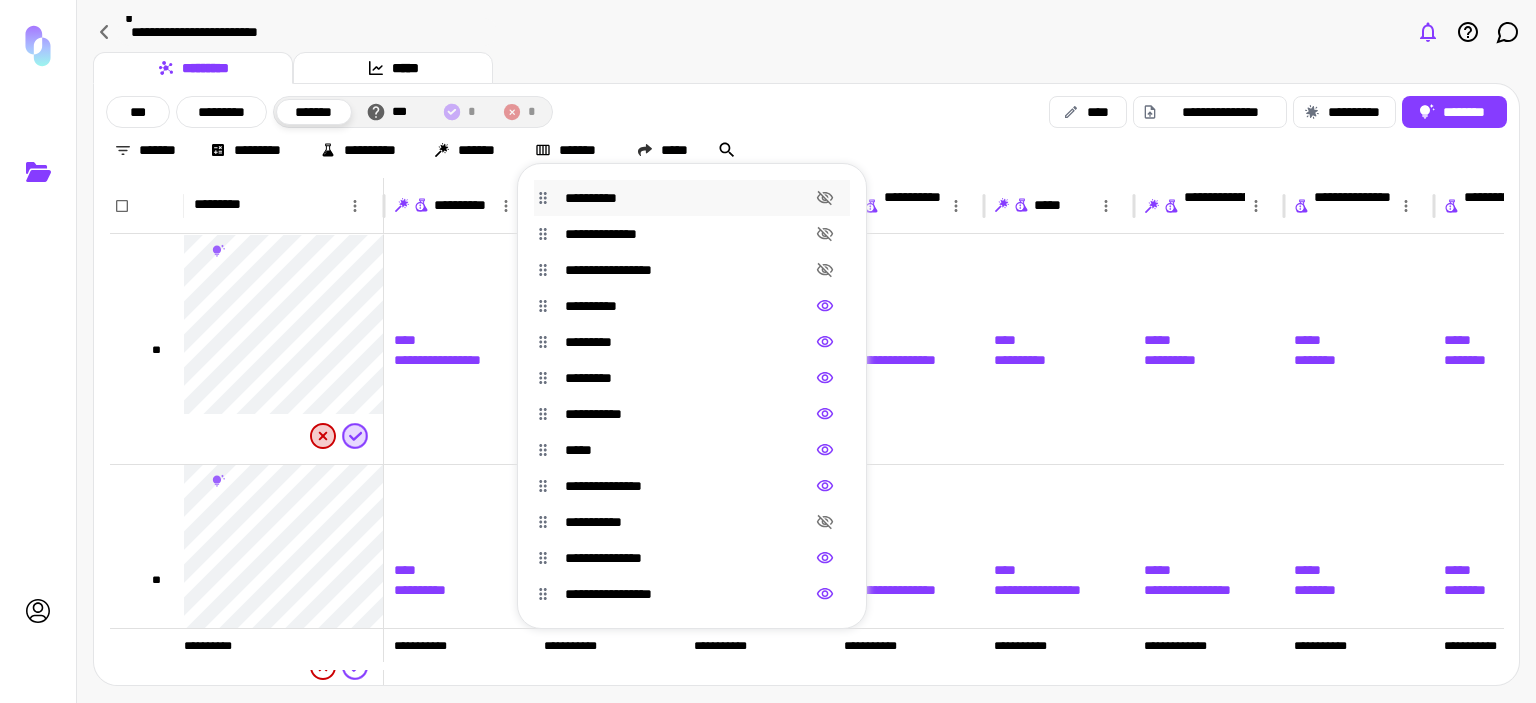 click on "**********" at bounding box center [688, 198] 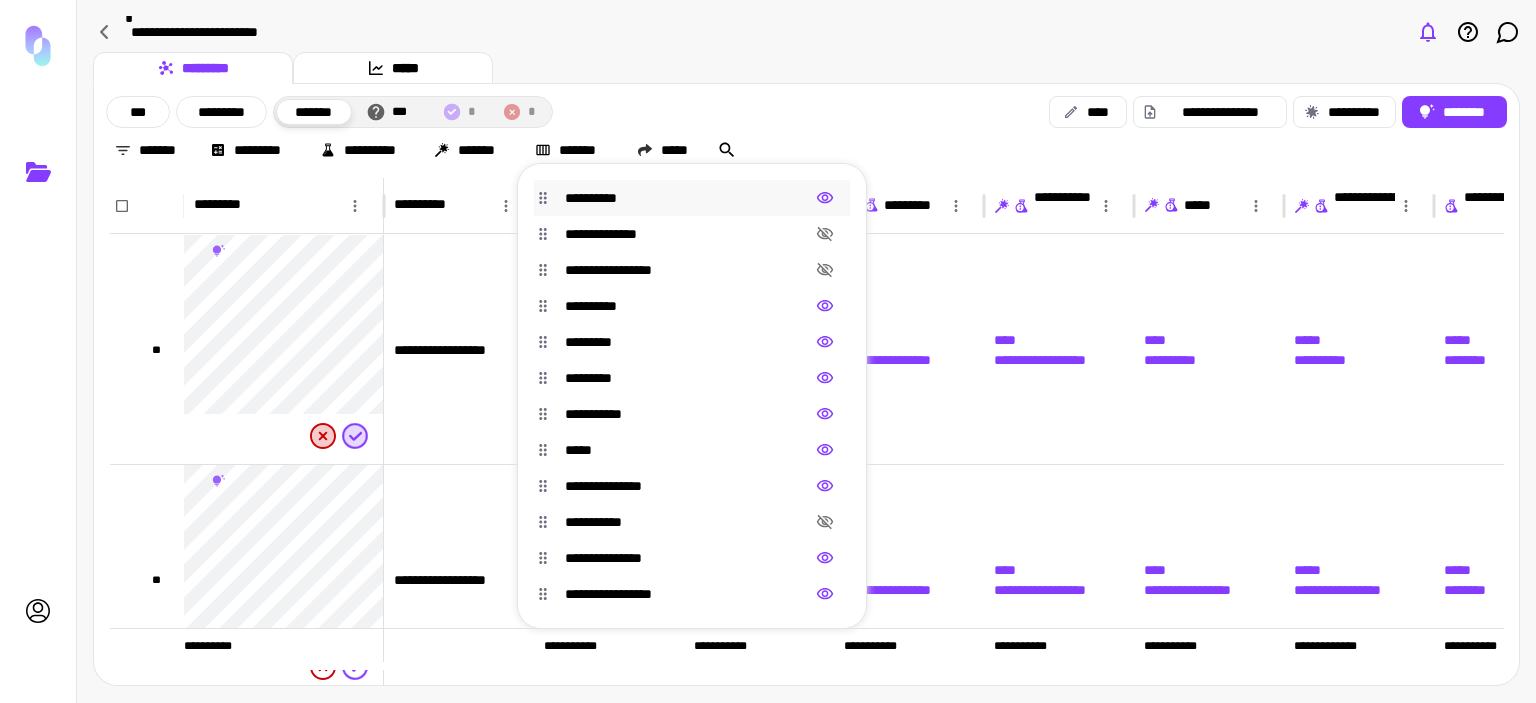 click at bounding box center [768, 351] 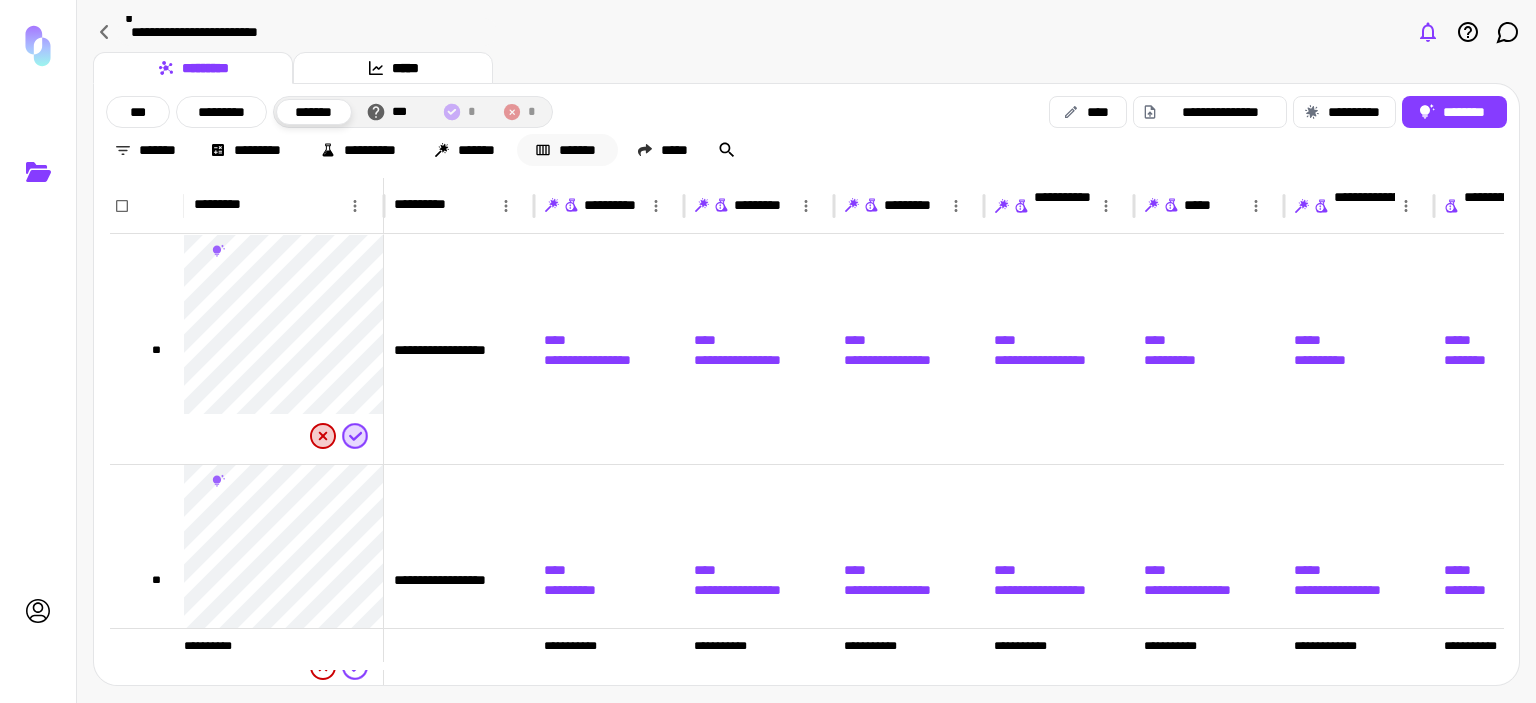 click on "*******" at bounding box center (567, 150) 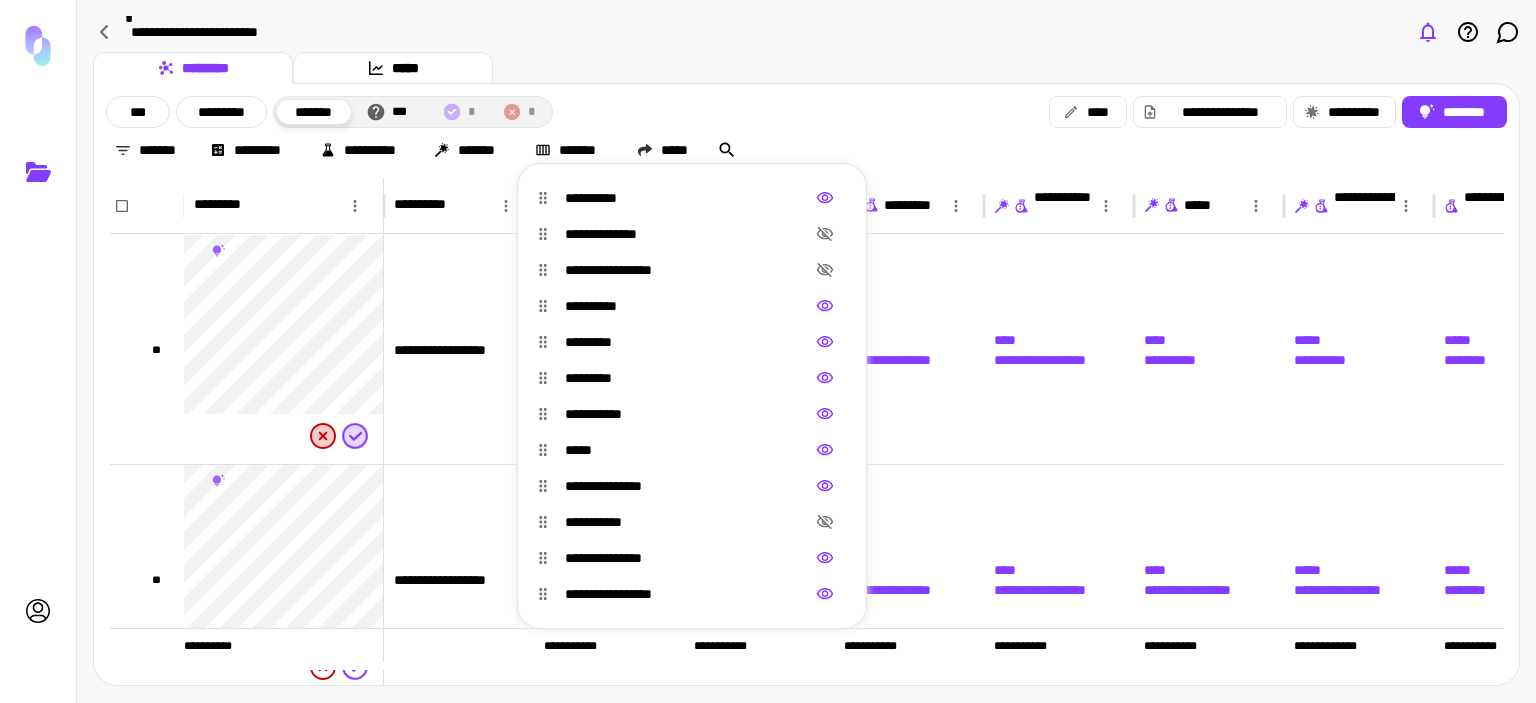 click at bounding box center [768, 351] 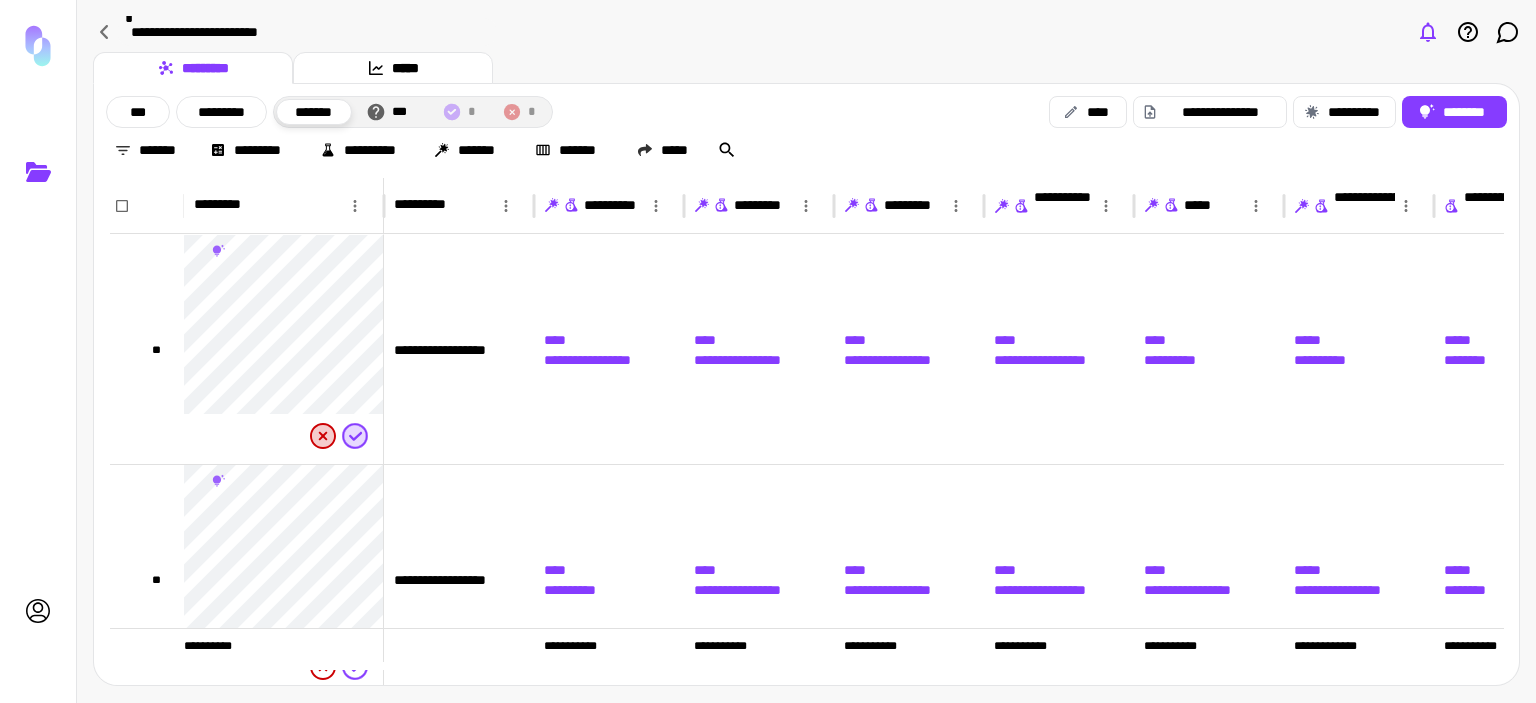 click 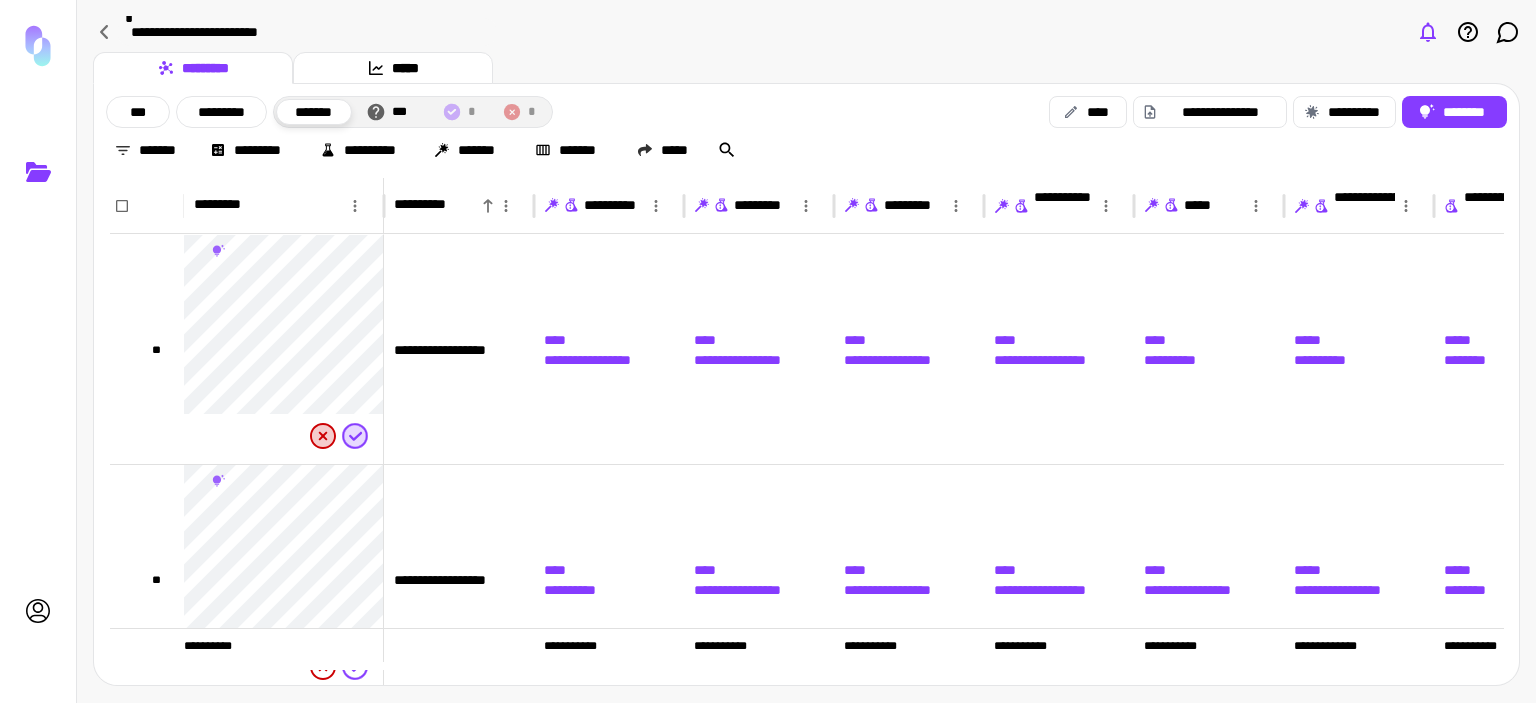 click 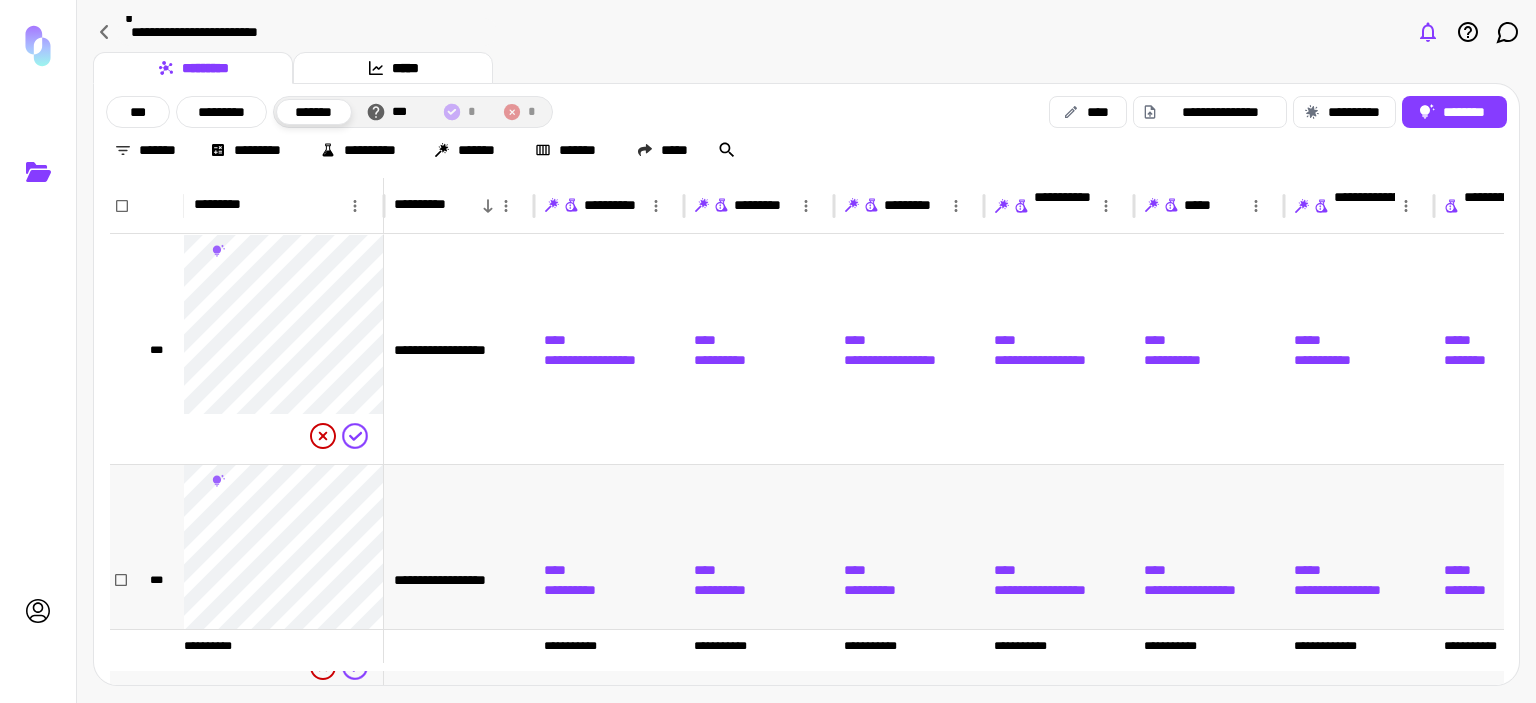 scroll, scrollTop: 100, scrollLeft: 0, axis: vertical 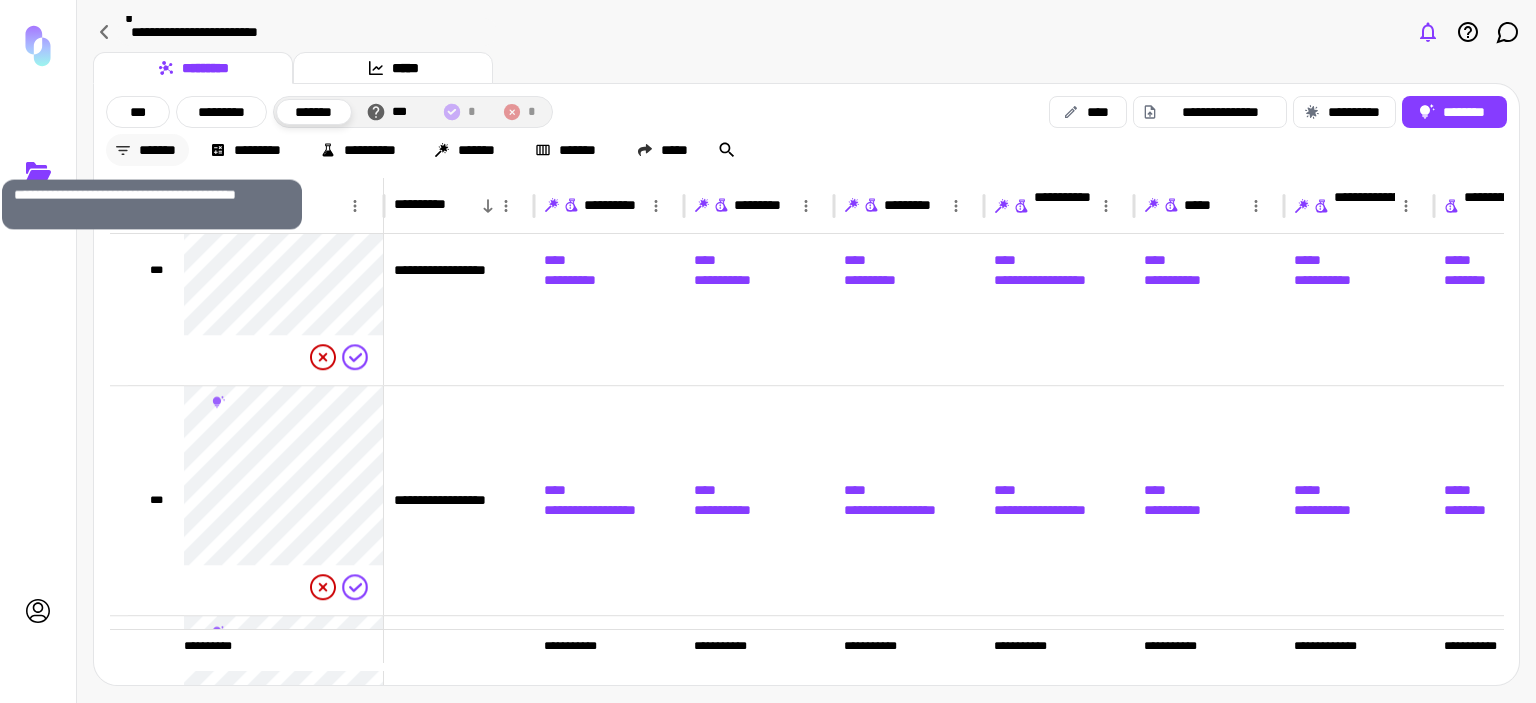 click on "*******" at bounding box center (147, 150) 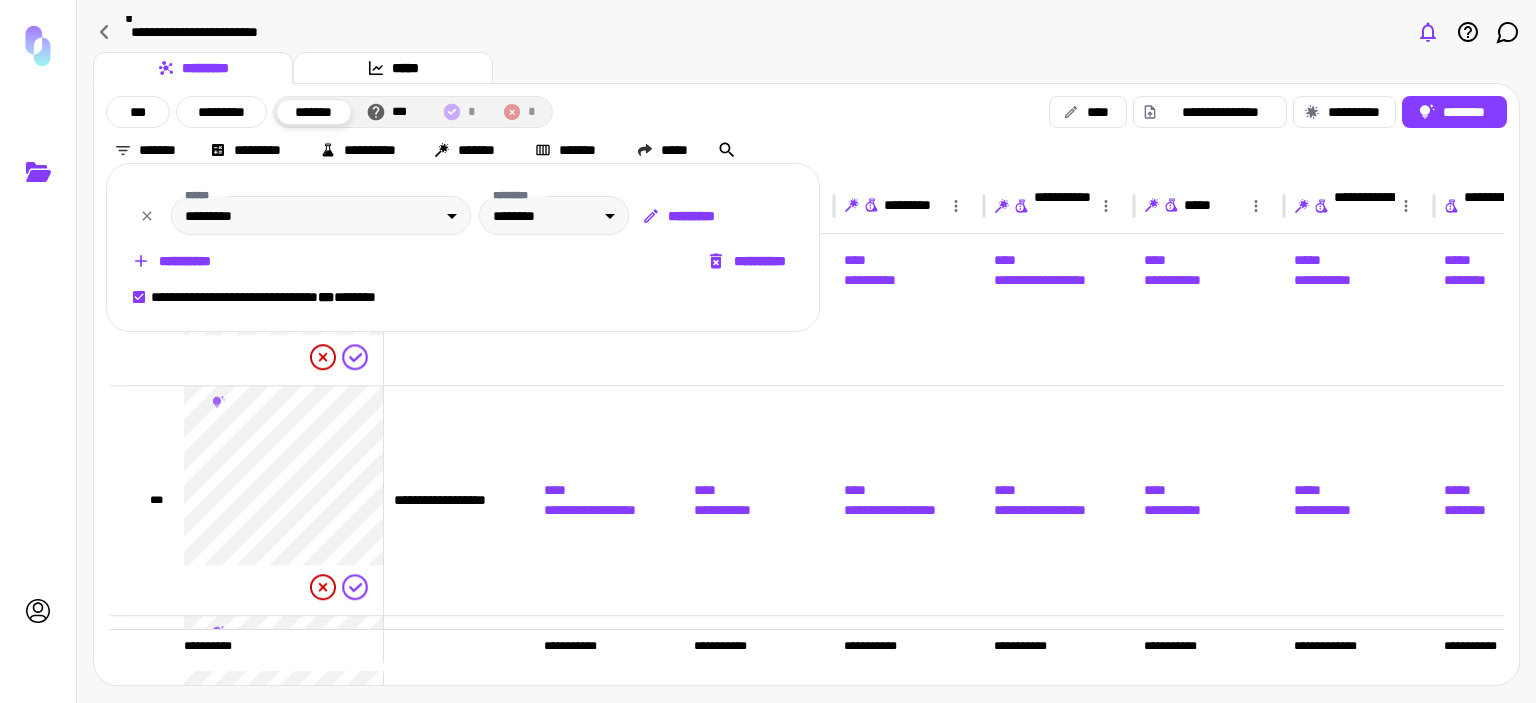 click on "*********" at bounding box center [680, 216] 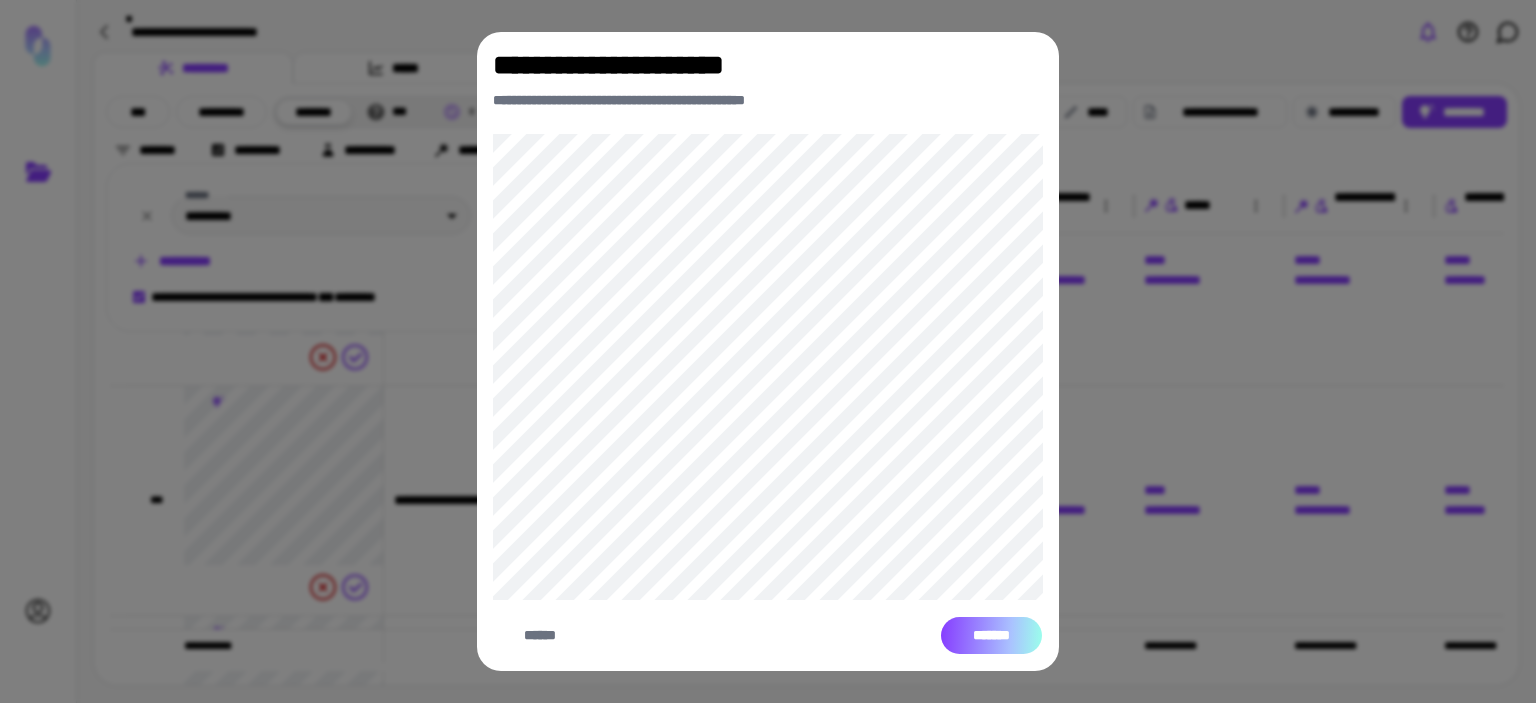 click on "*******" at bounding box center (991, 636) 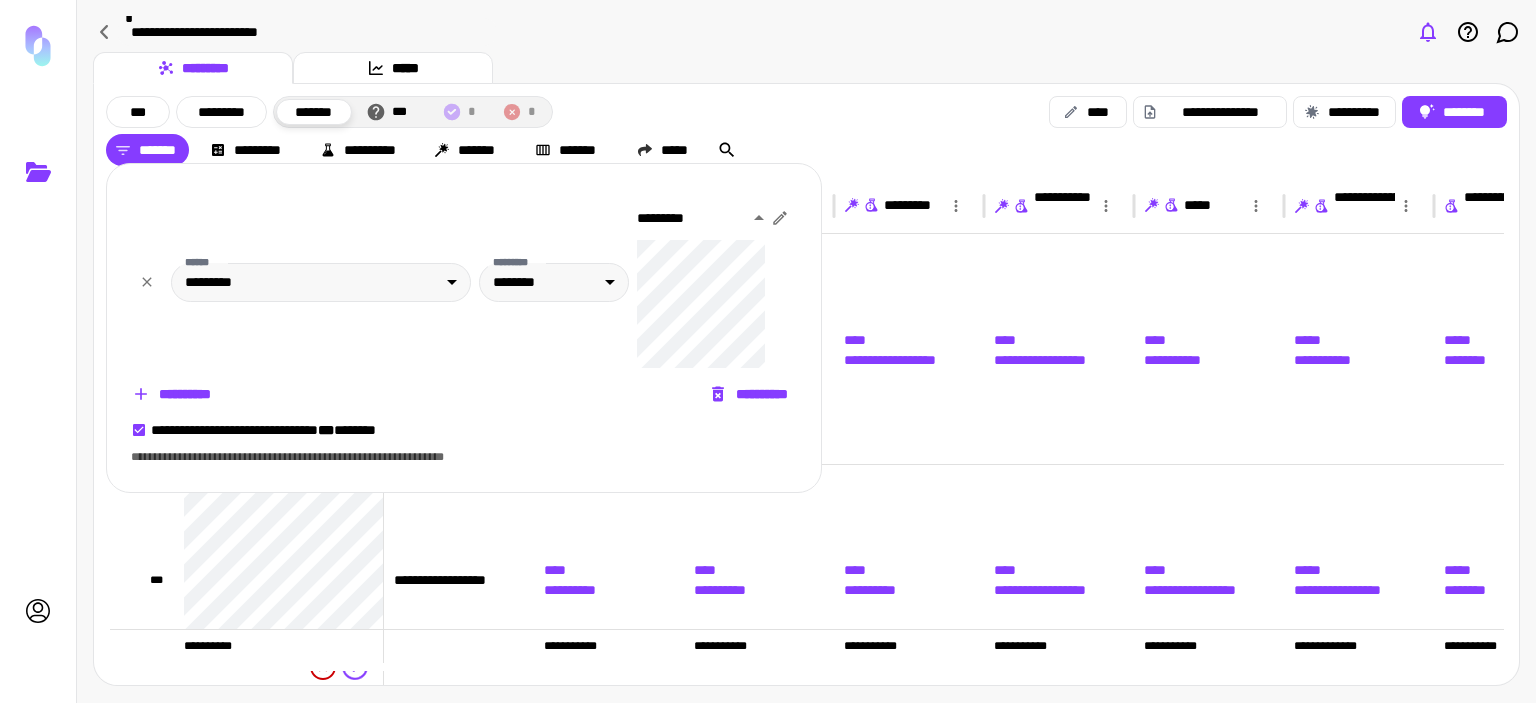 click at bounding box center (768, 351) 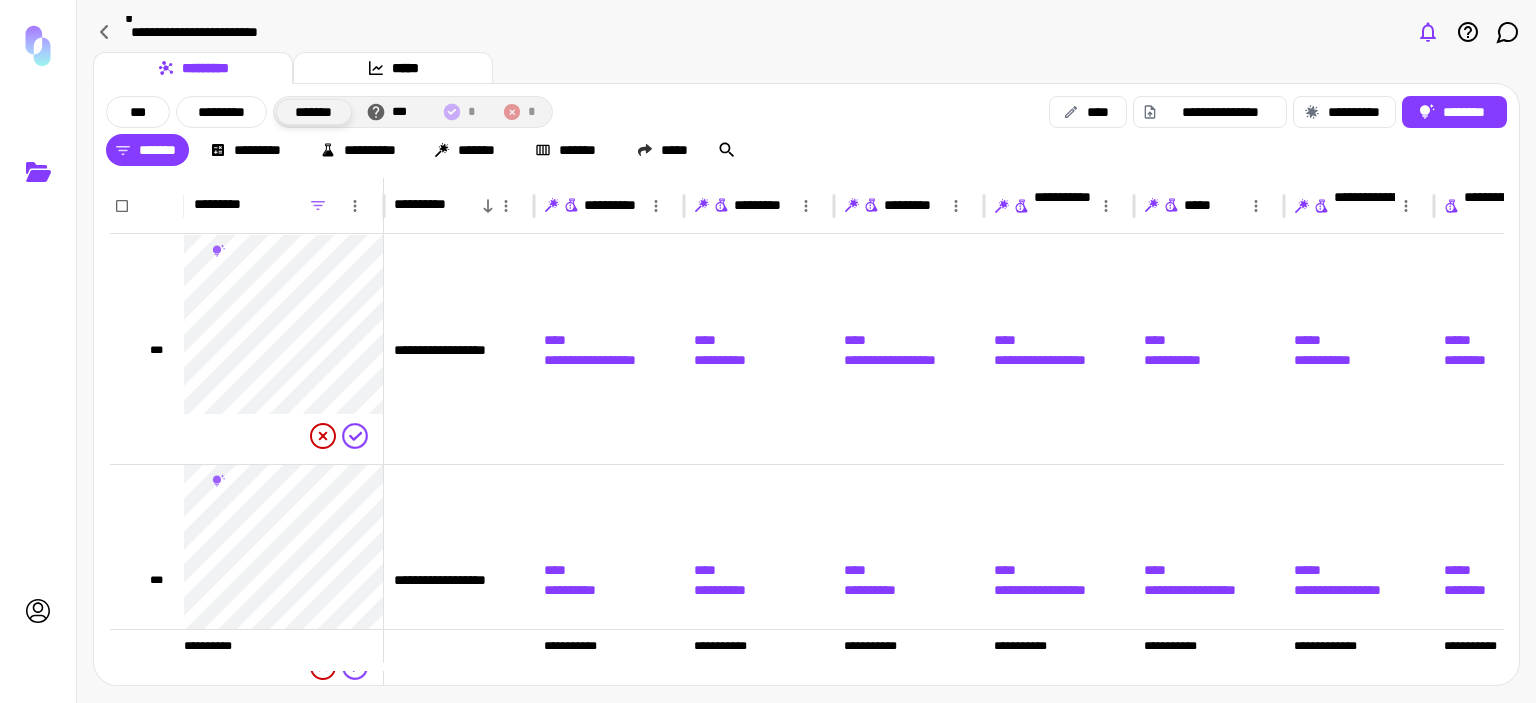click on "*******" at bounding box center [314, 112] 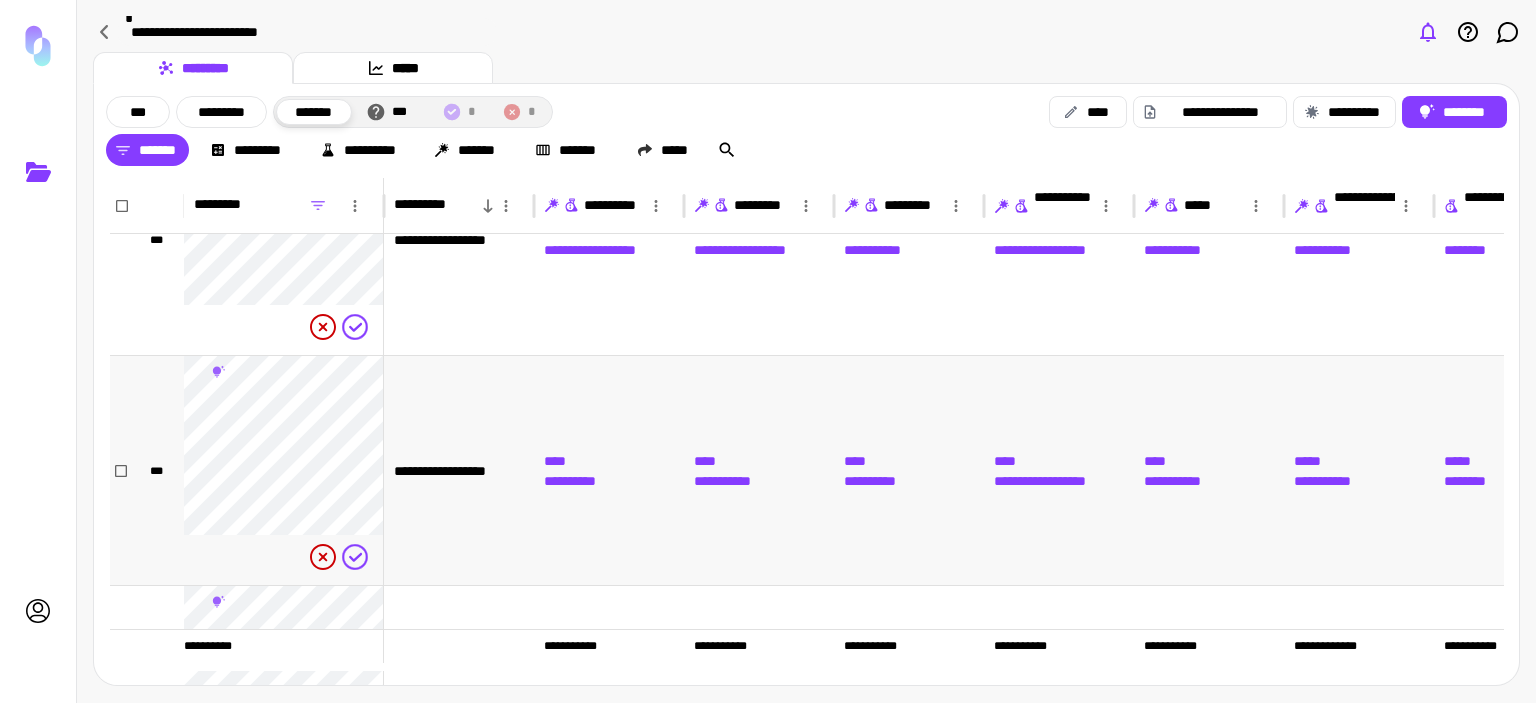 scroll, scrollTop: 626, scrollLeft: 0, axis: vertical 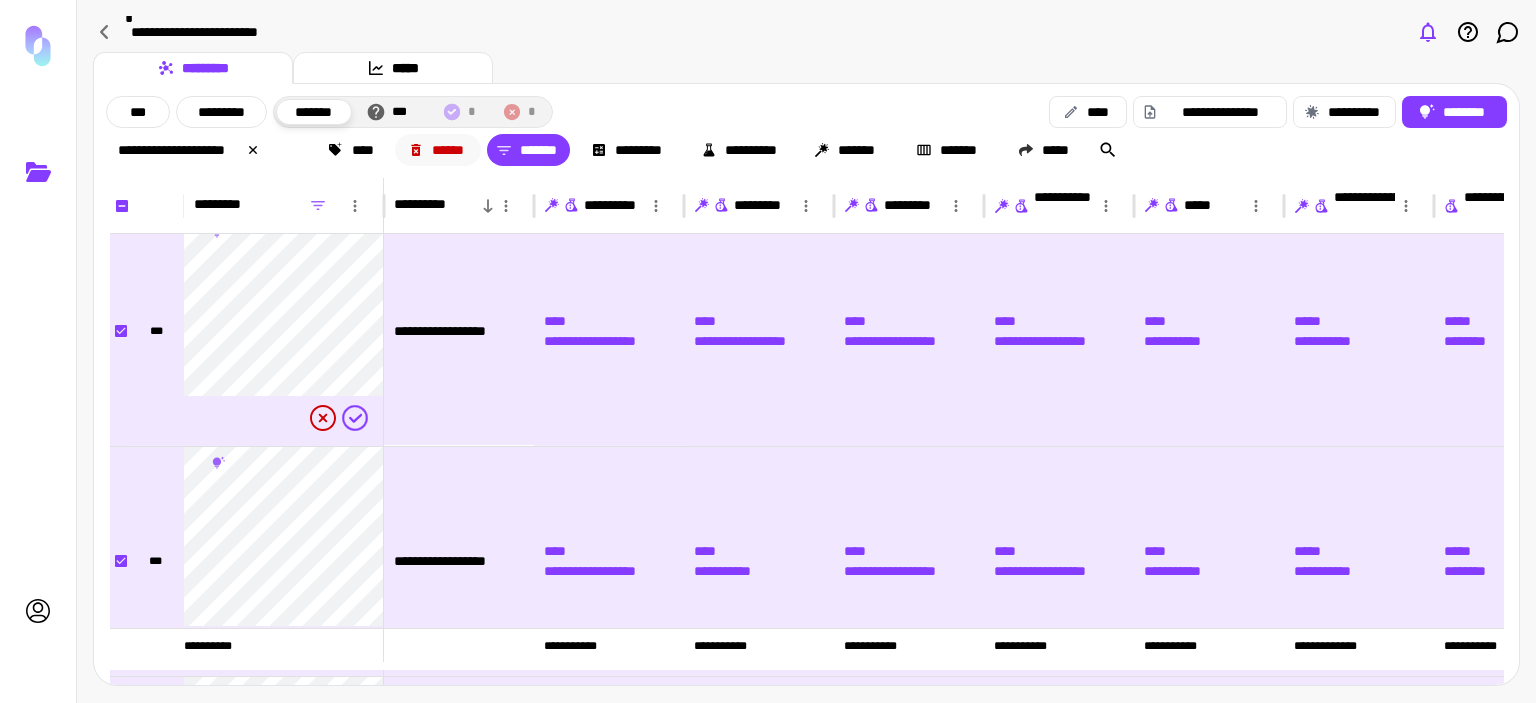 click on "******" at bounding box center [438, 150] 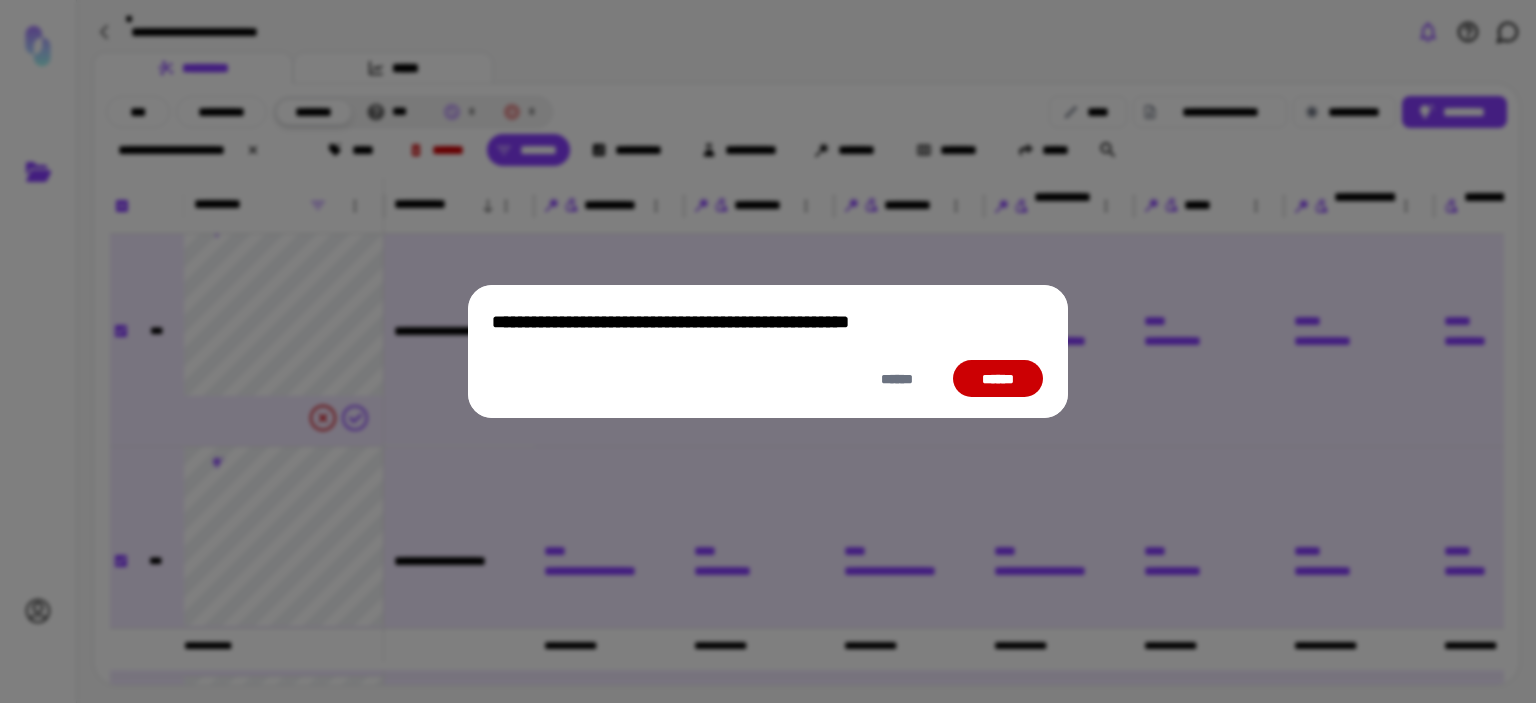 click on "******" at bounding box center (998, 379) 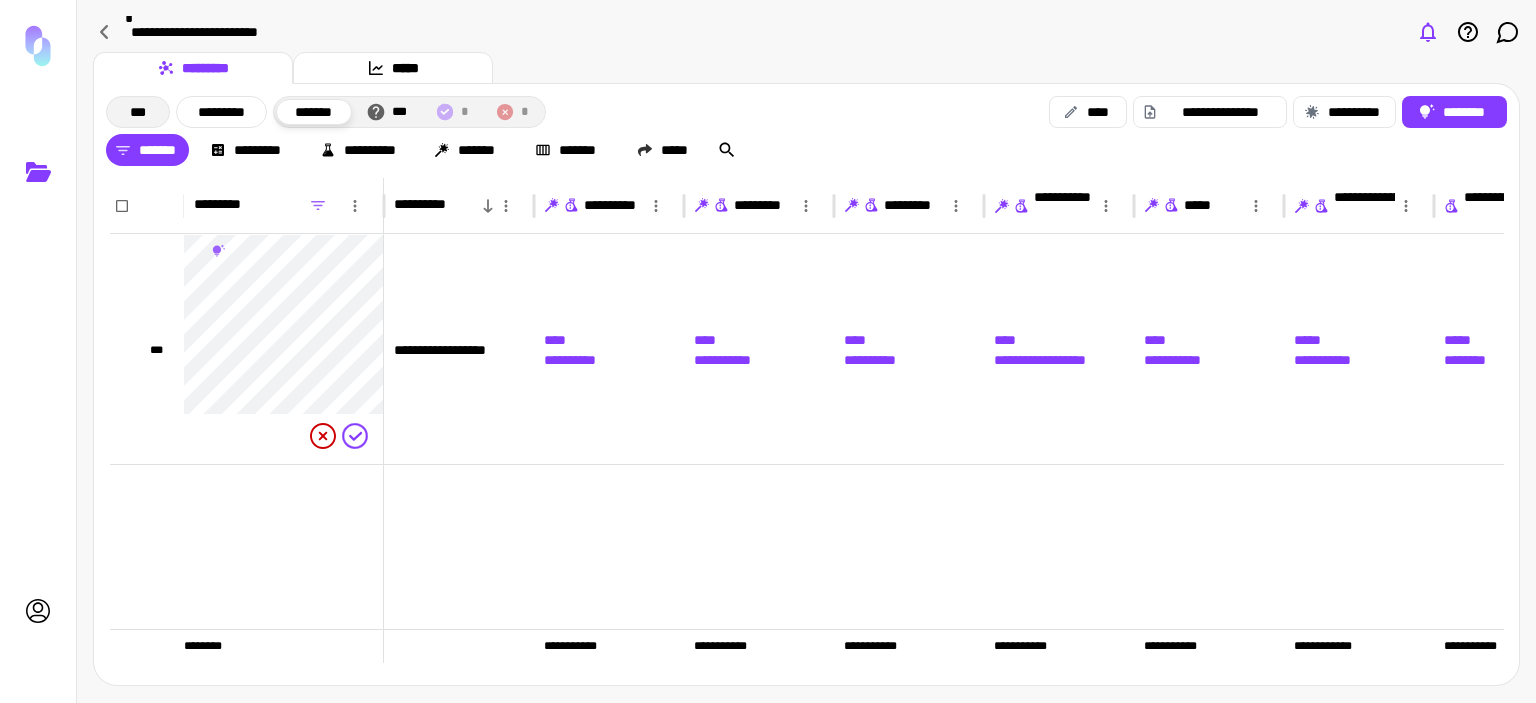 click on "***" at bounding box center (138, 112) 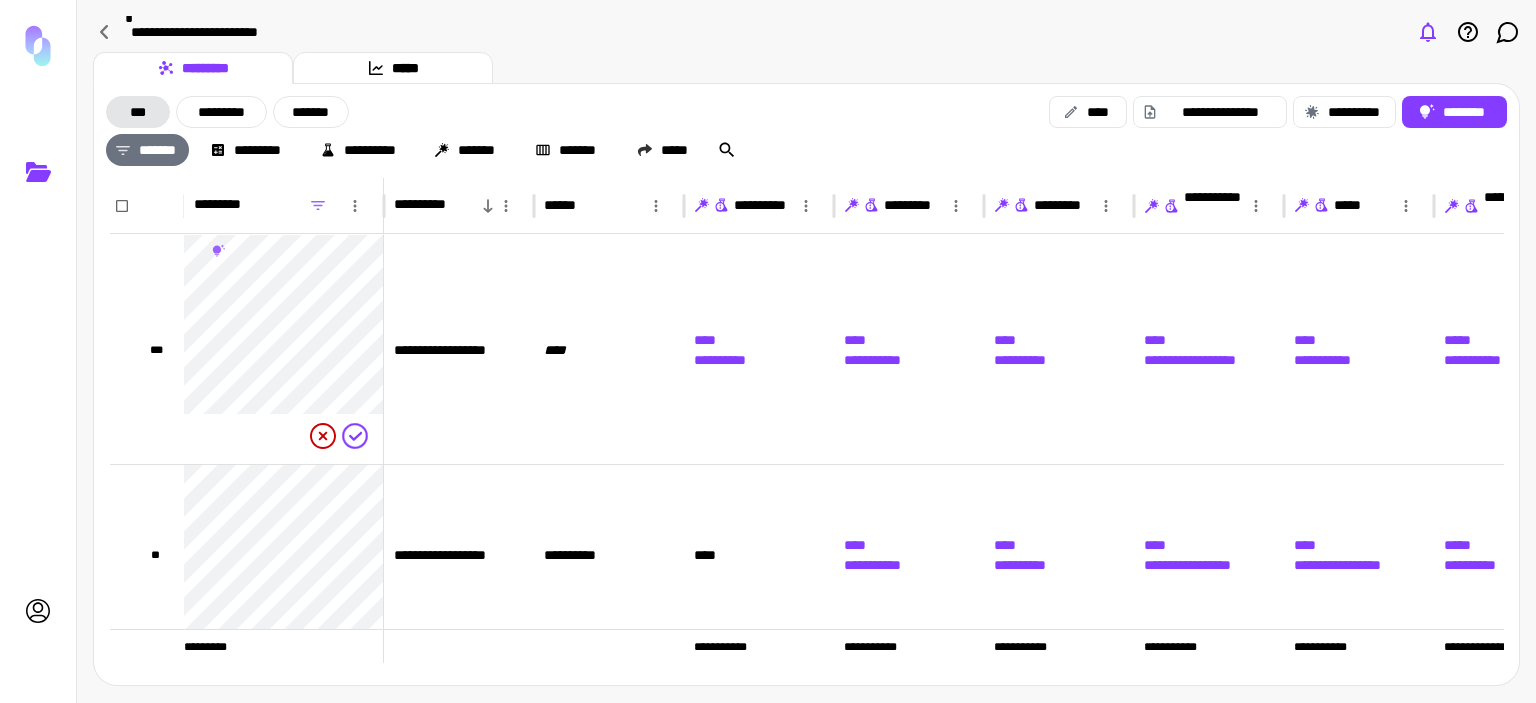 click on "*******" at bounding box center [147, 150] 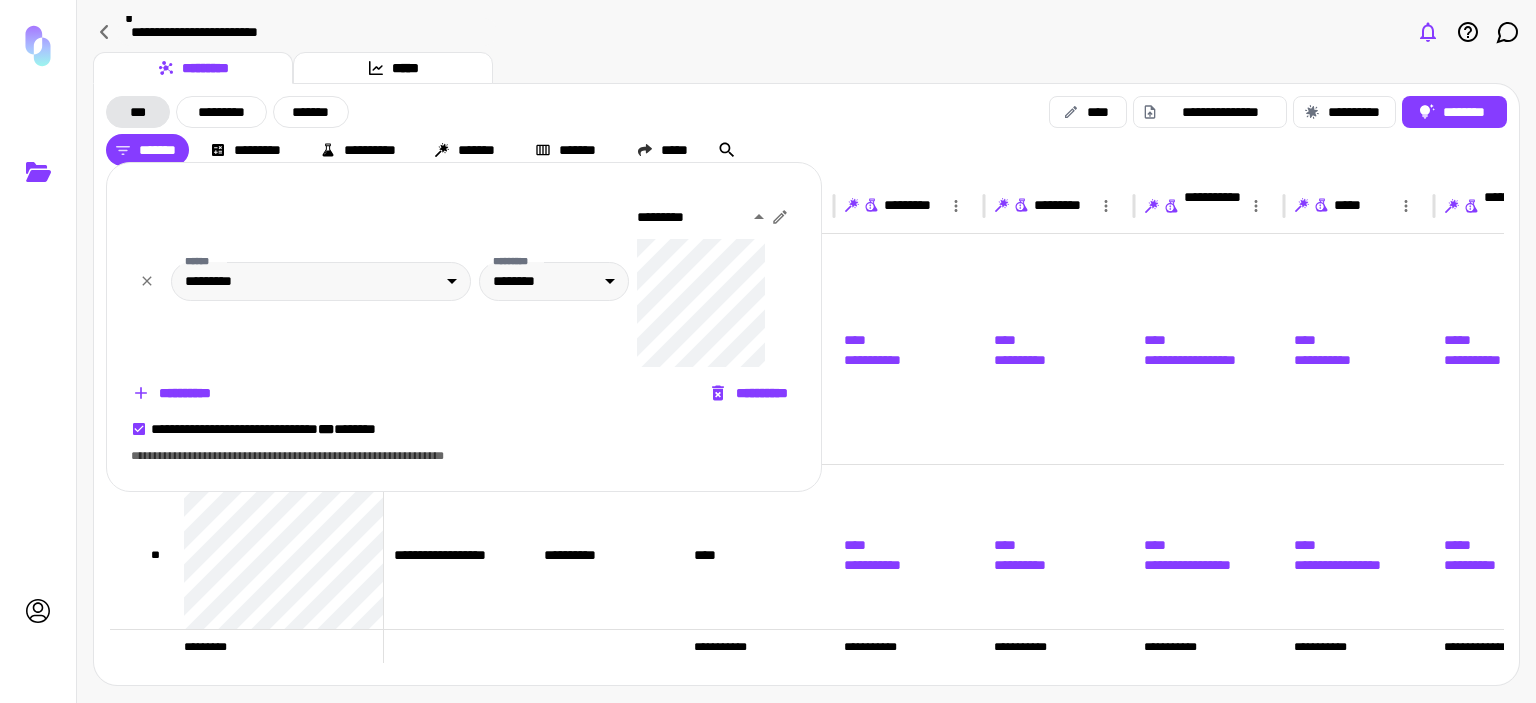drag, startPoint x: 779, startPoint y: 399, endPoint x: 778, endPoint y: 387, distance: 12.0415945 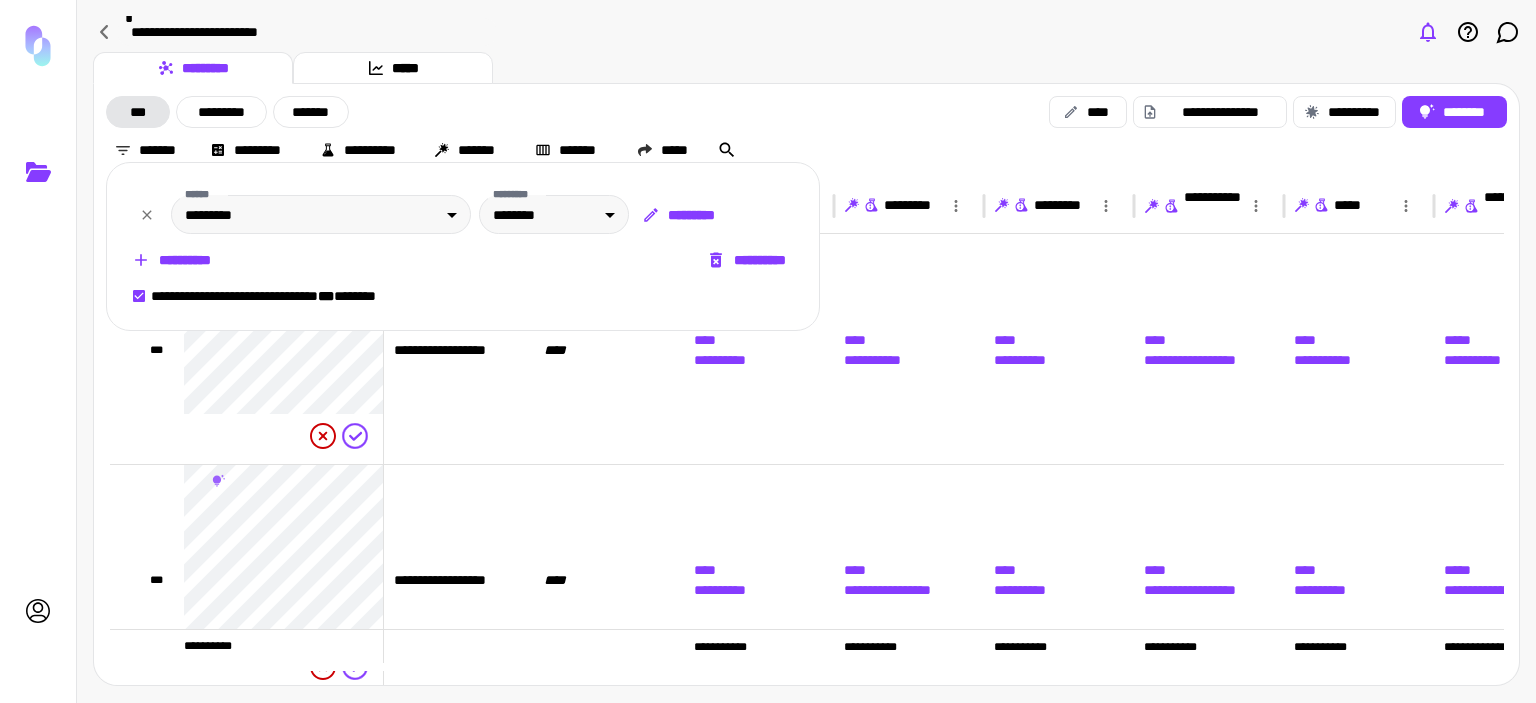 click at bounding box center [768, 351] 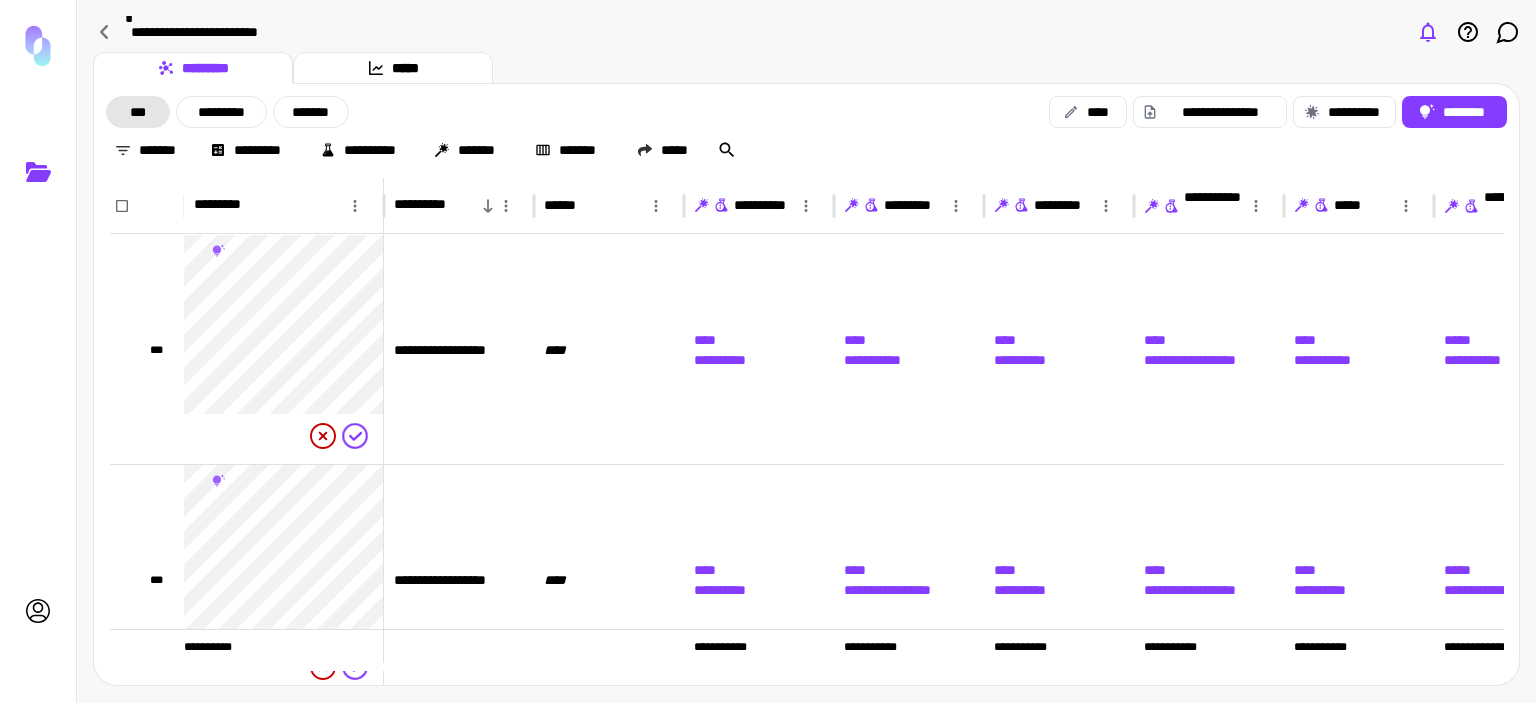 click on "***" at bounding box center (138, 112) 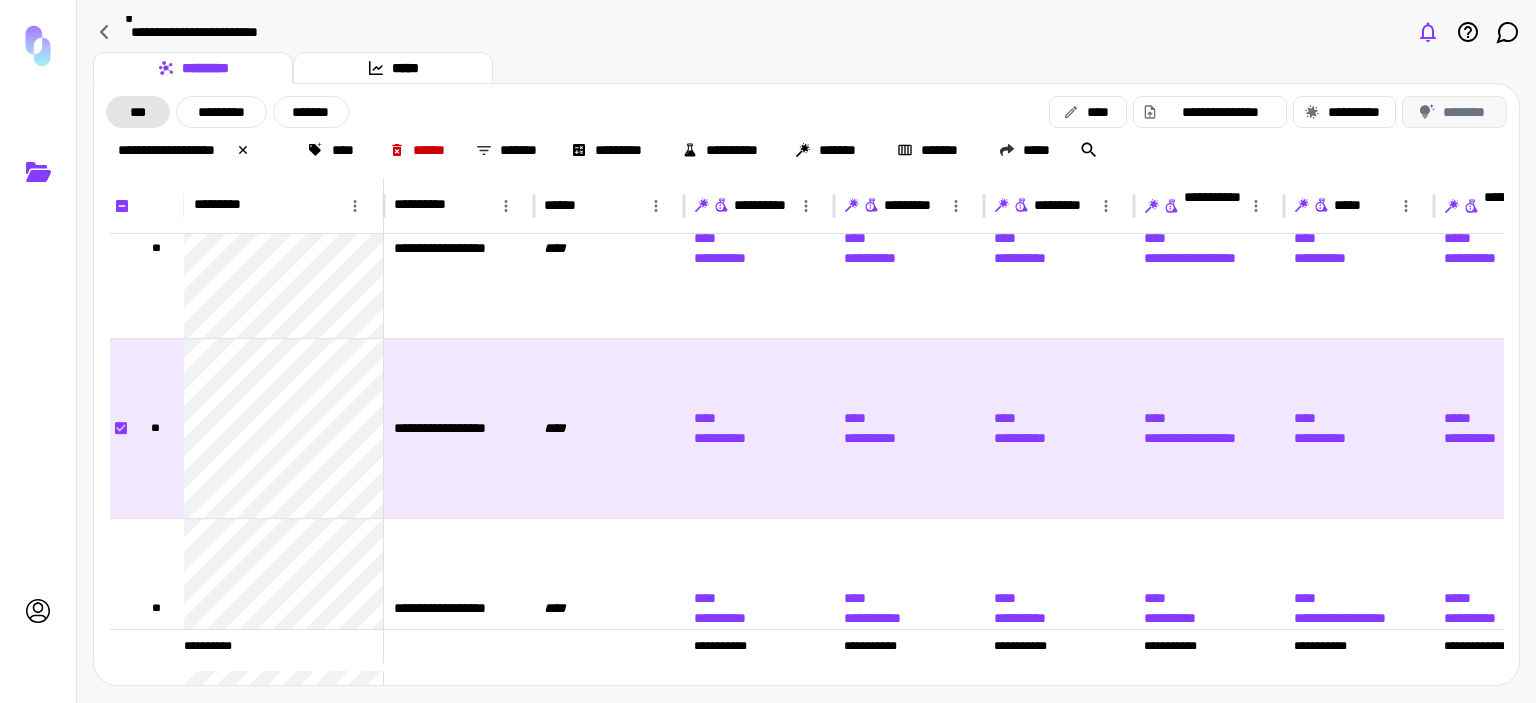 click on "********" at bounding box center (1454, 112) 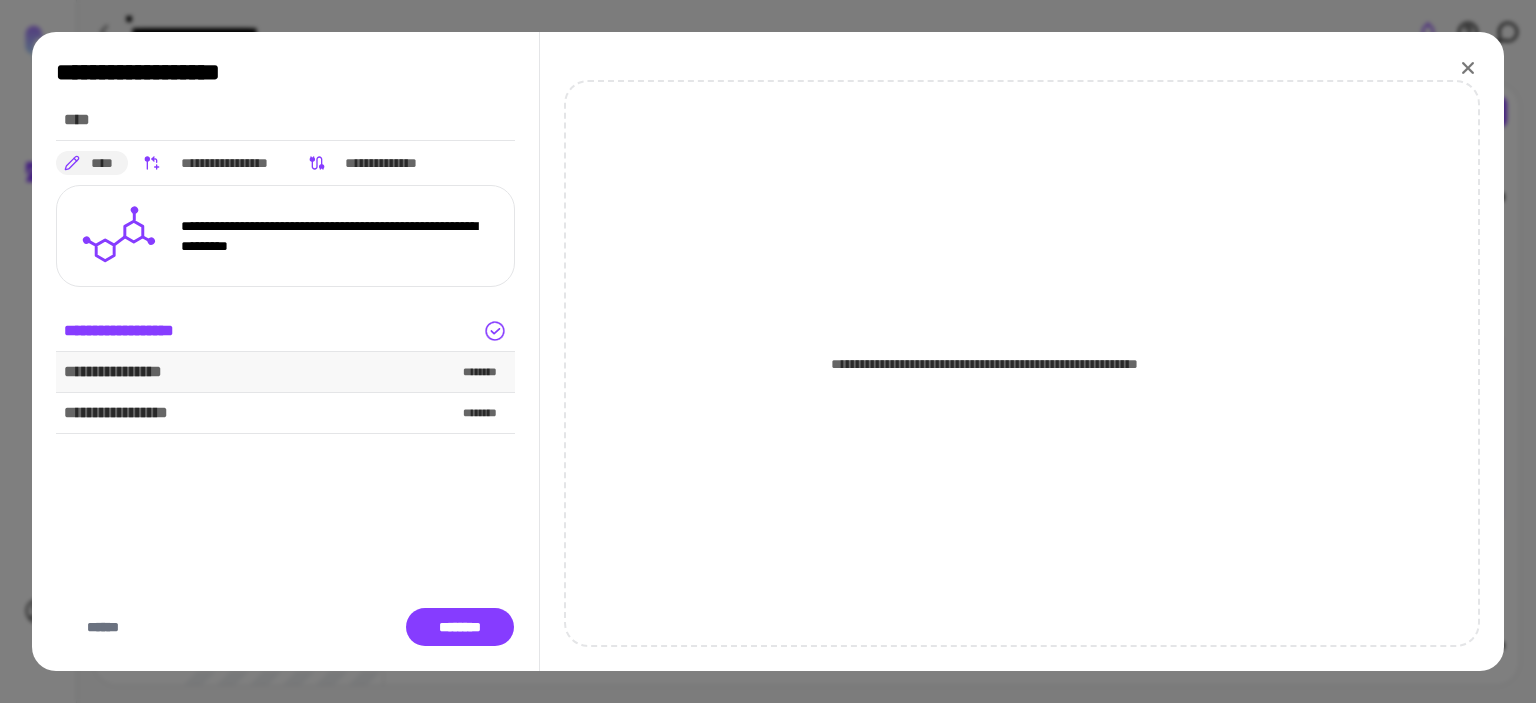 click on "**********" at bounding box center (285, 372) 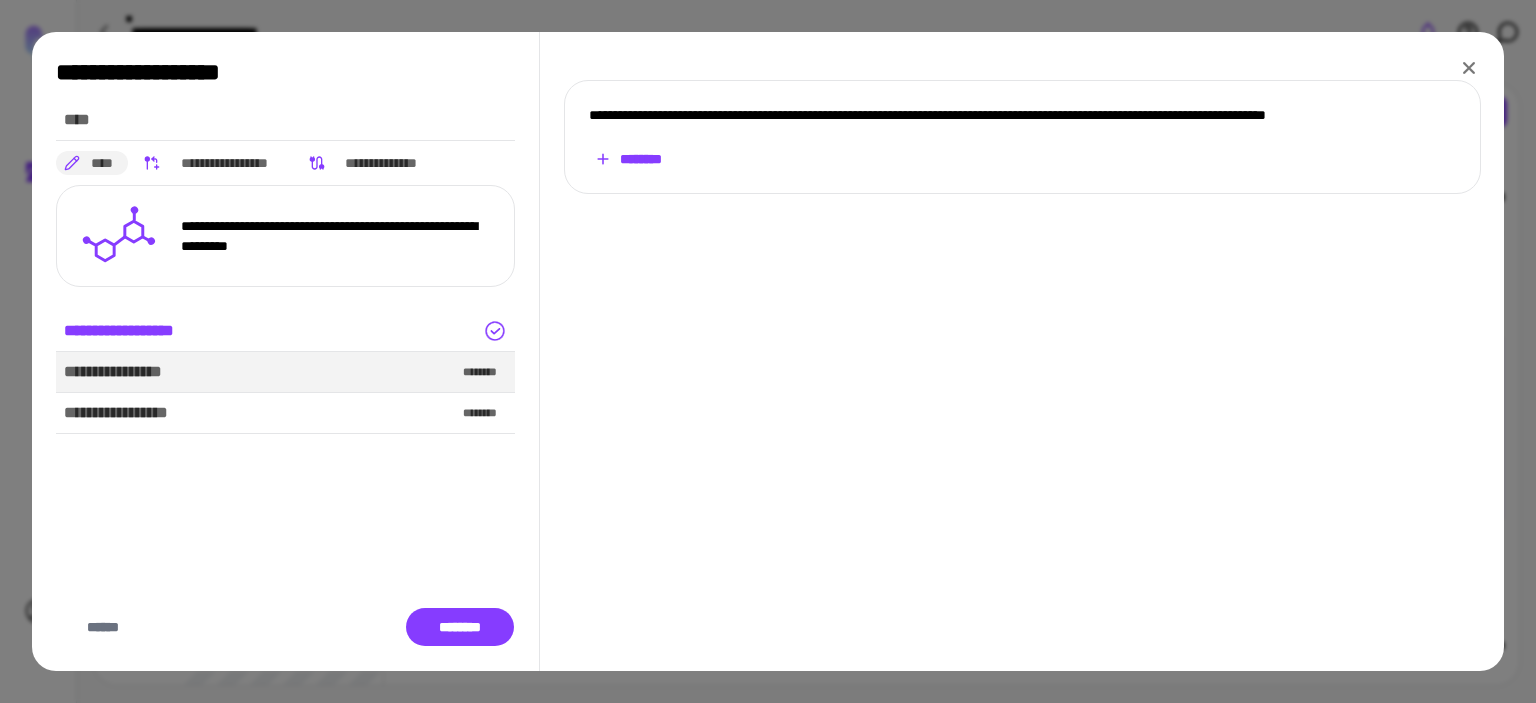 click on "********" at bounding box center (629, 159) 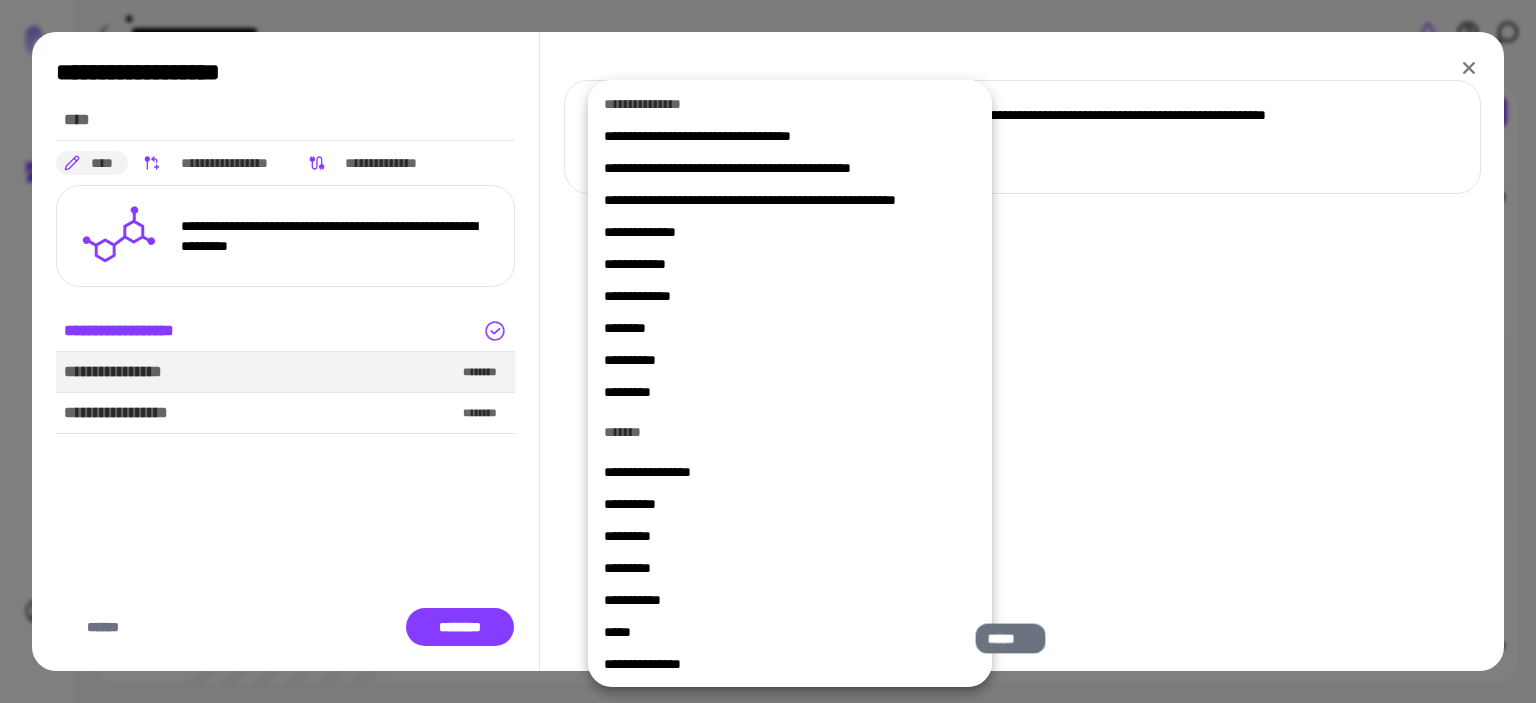 click on "*****" at bounding box center [782, 632] 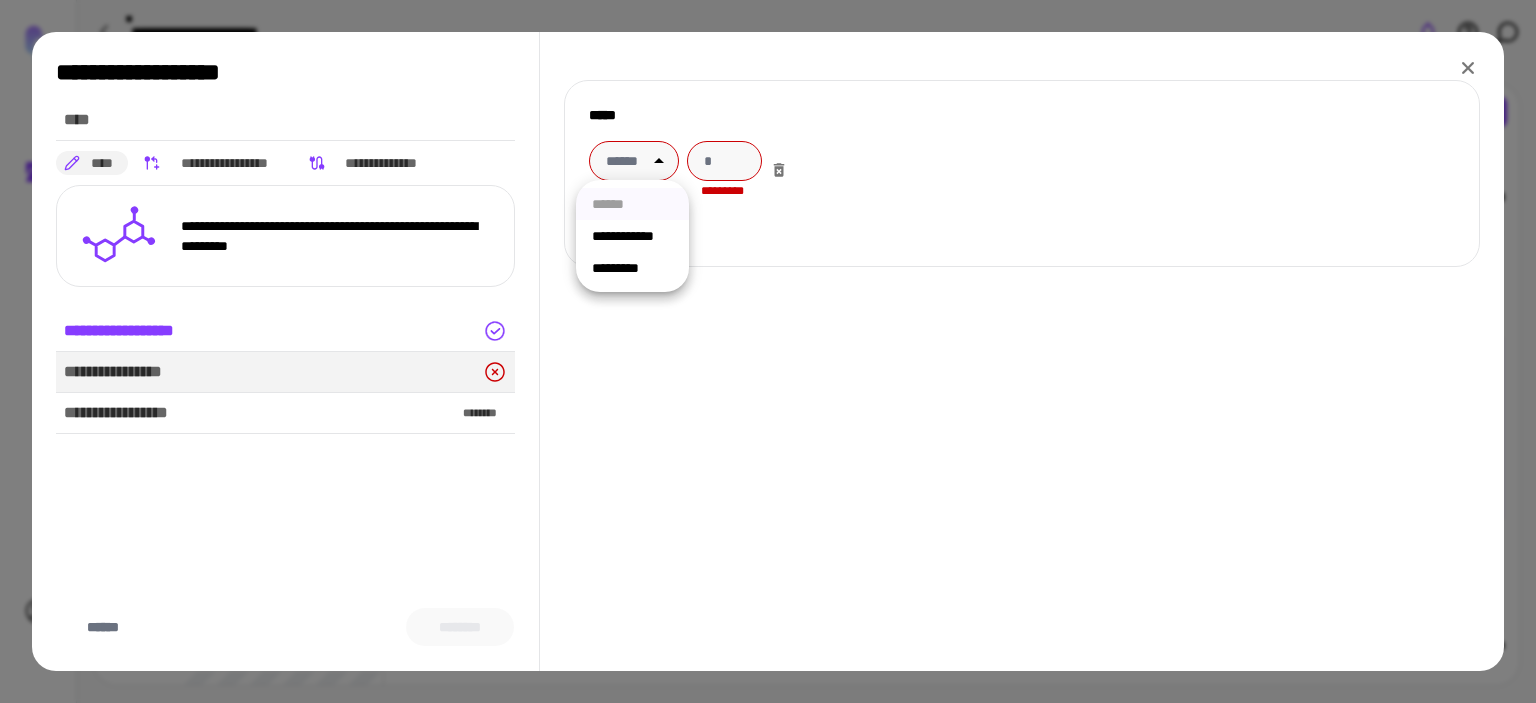 click on "**********" at bounding box center (768, 351) 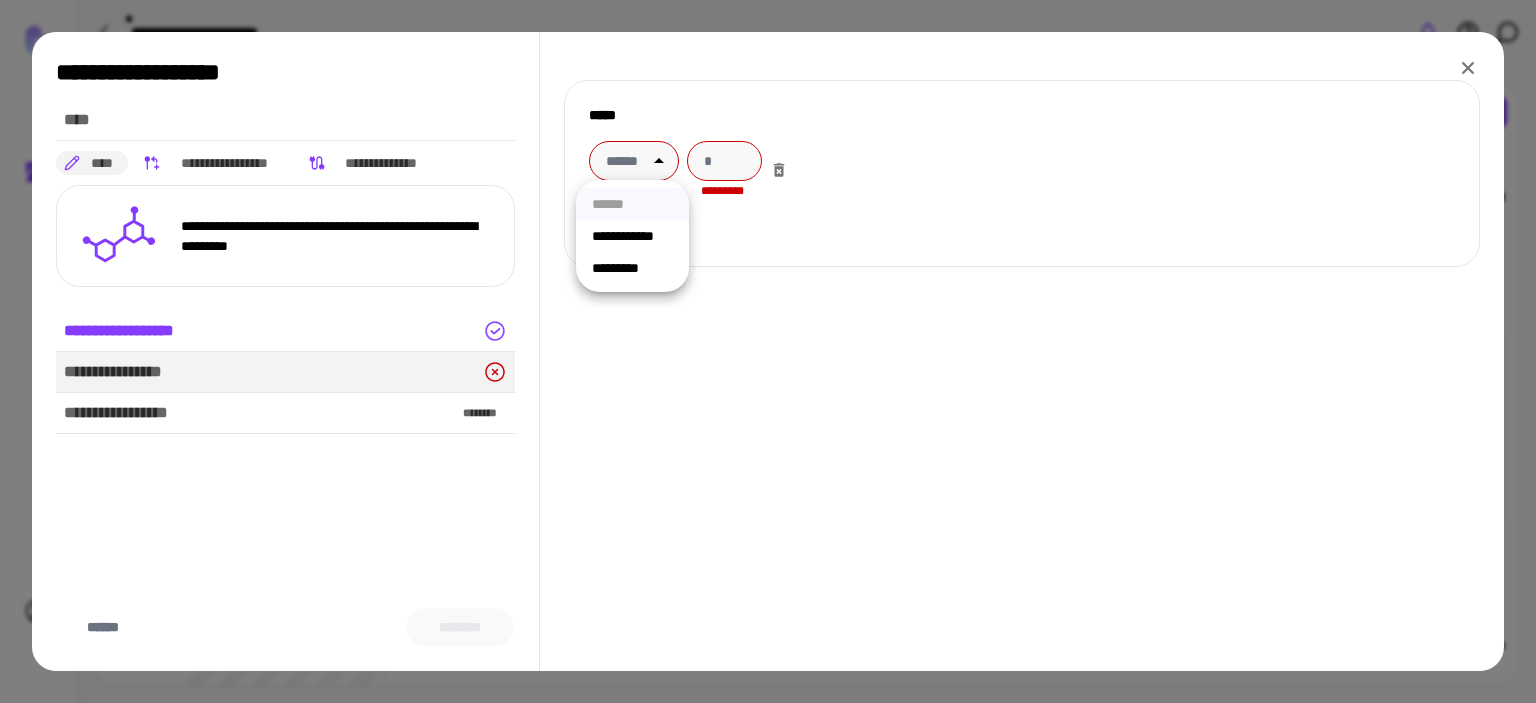 click on "*********" at bounding box center (632, 268) 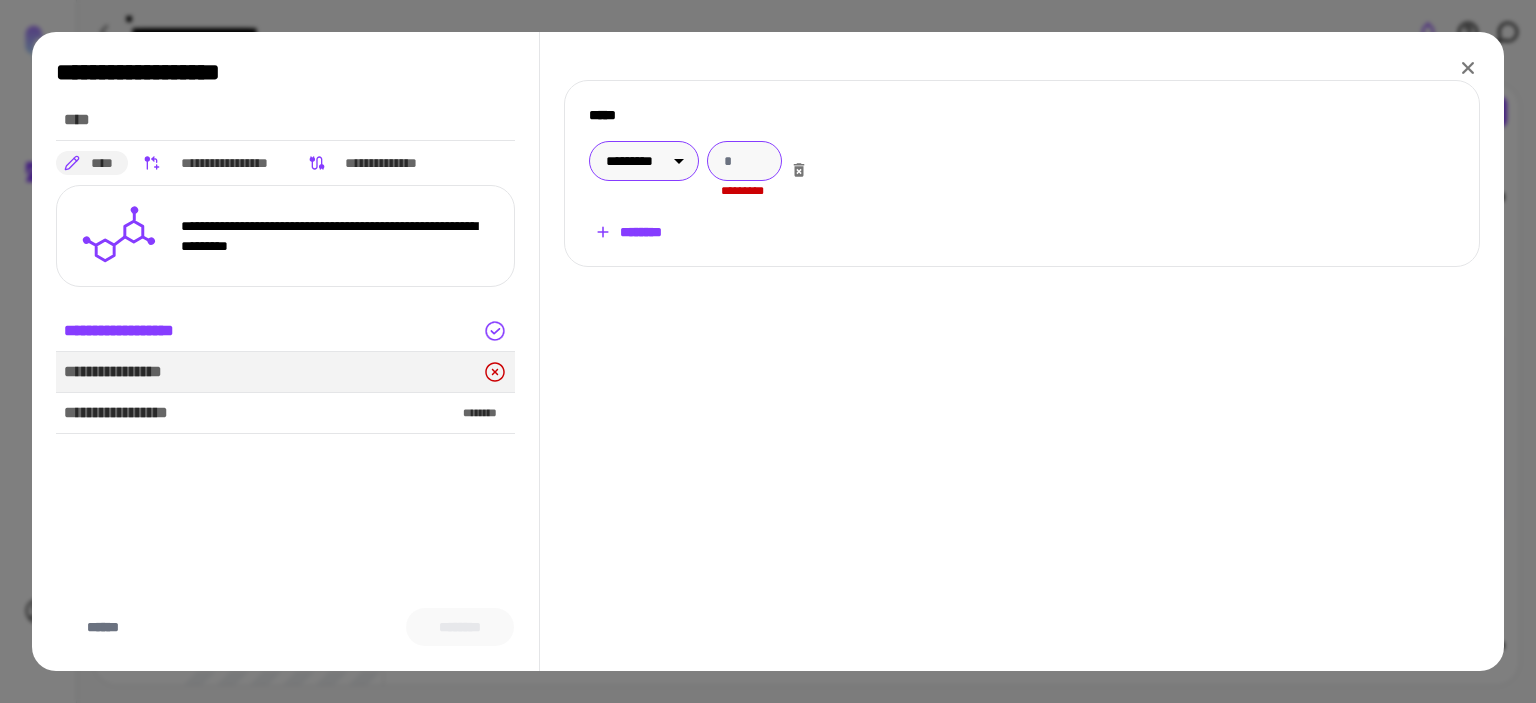 click at bounding box center [744, 161] 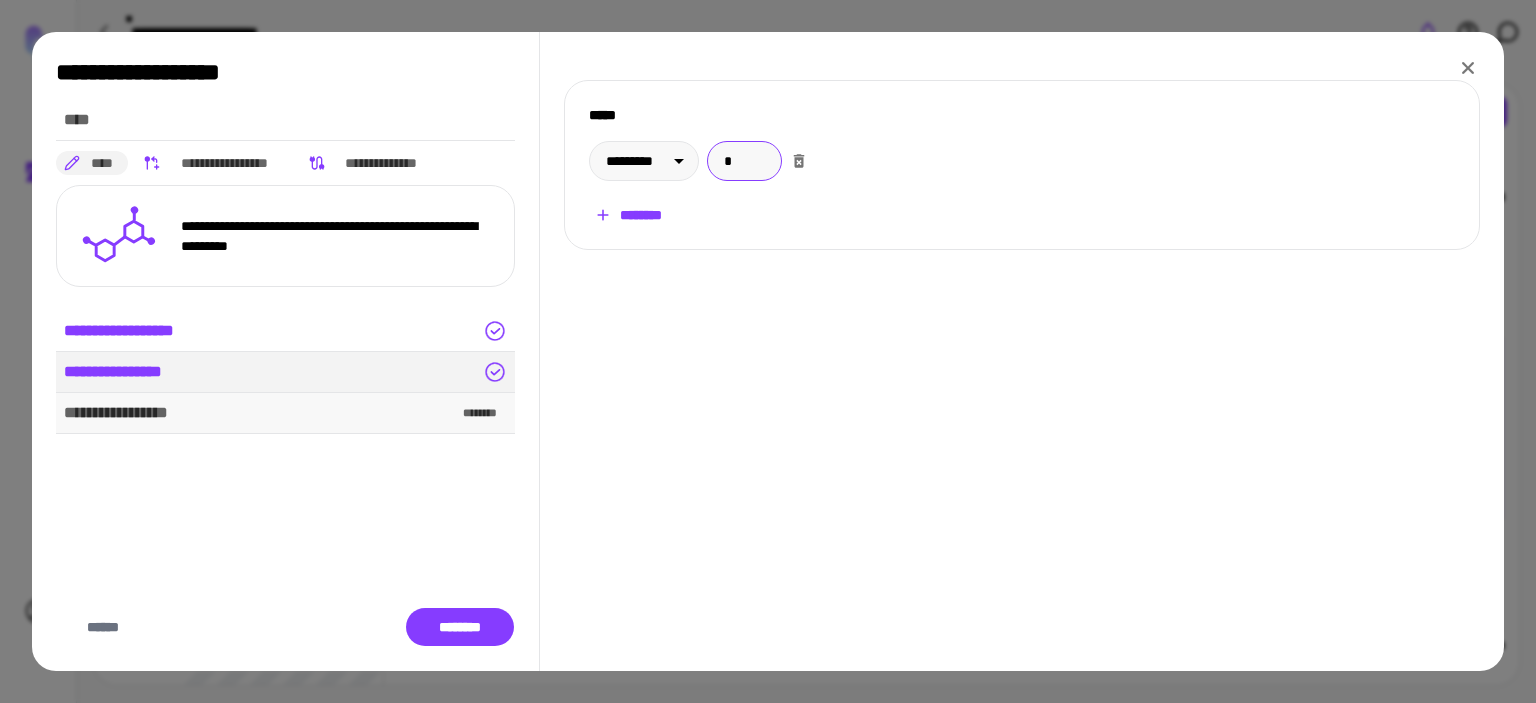 type on "*" 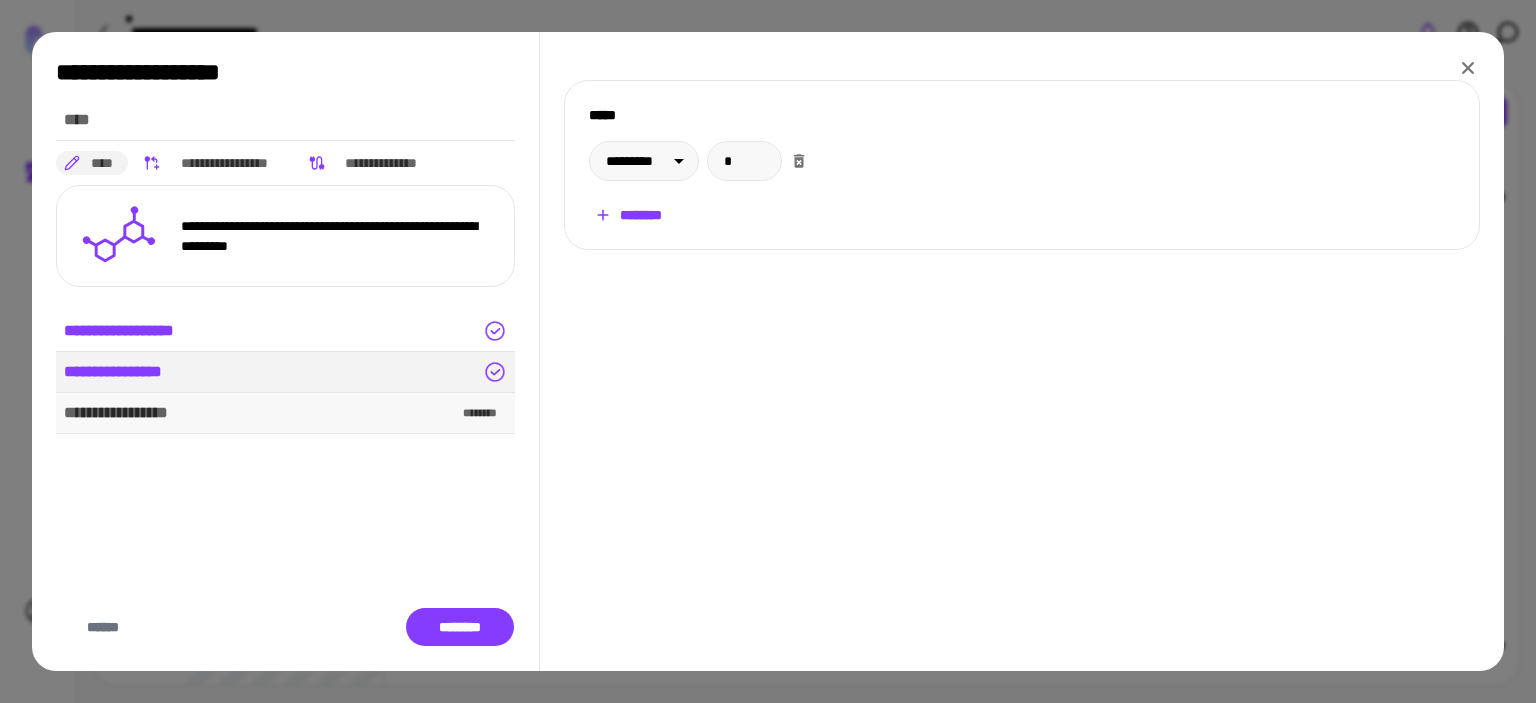 click on "**********" at bounding box center (122, 413) 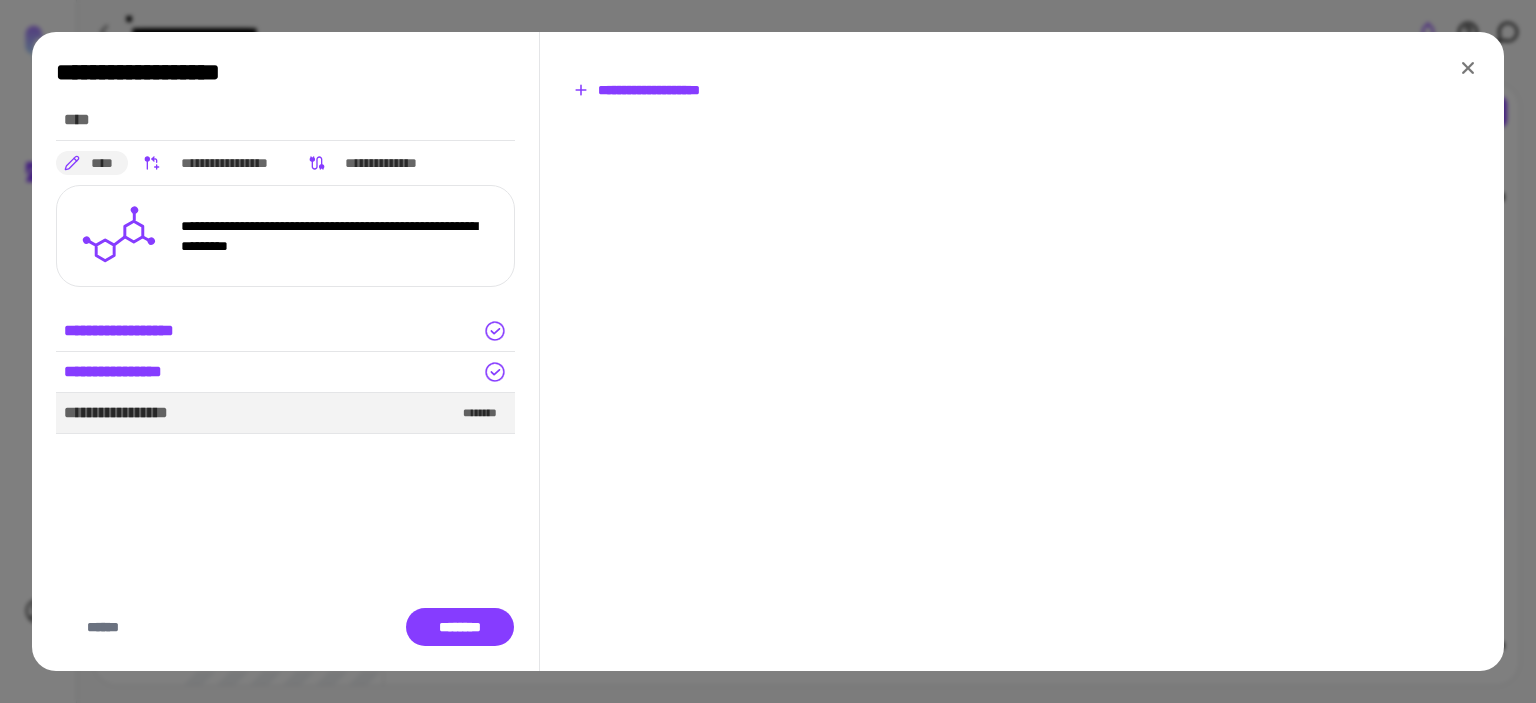 click on "**********" at bounding box center (637, 90) 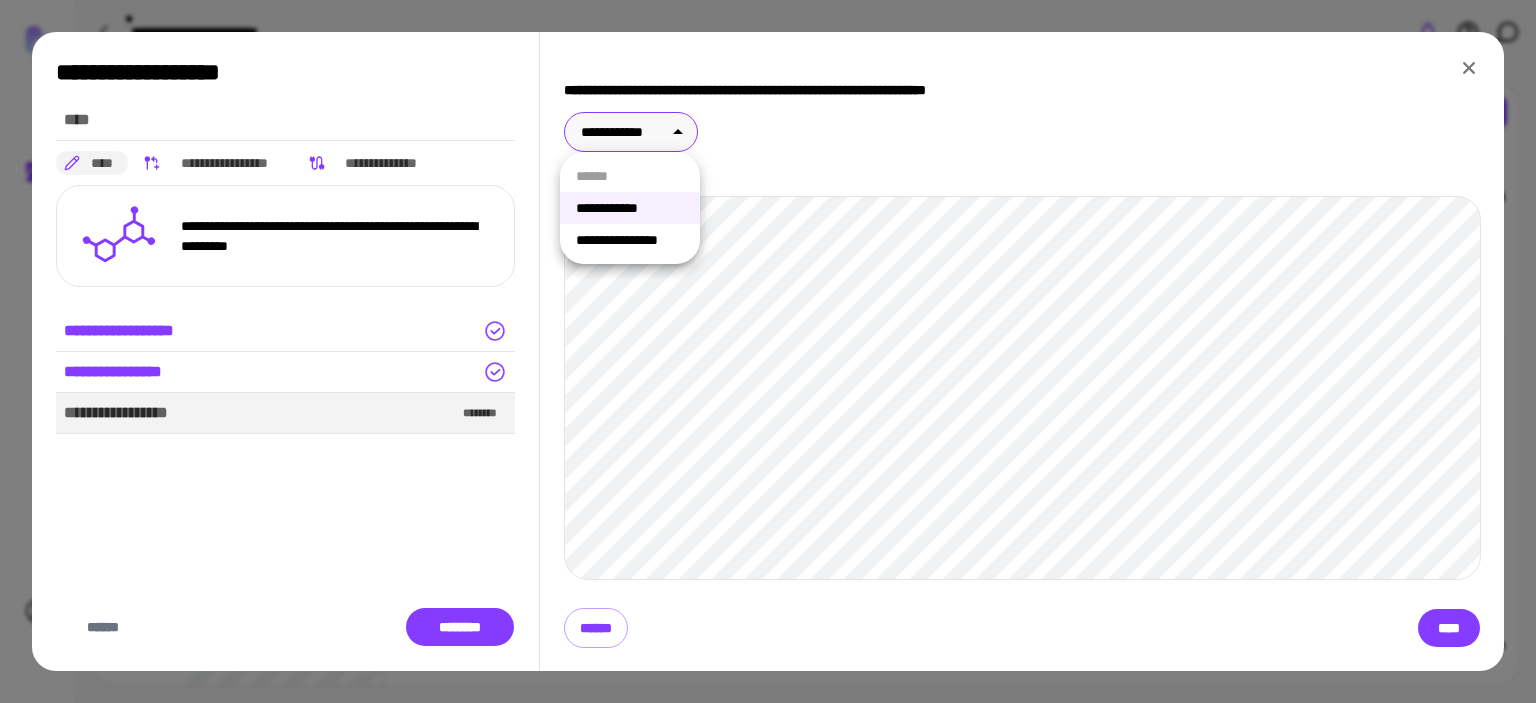 click on "**********" at bounding box center (768, 351) 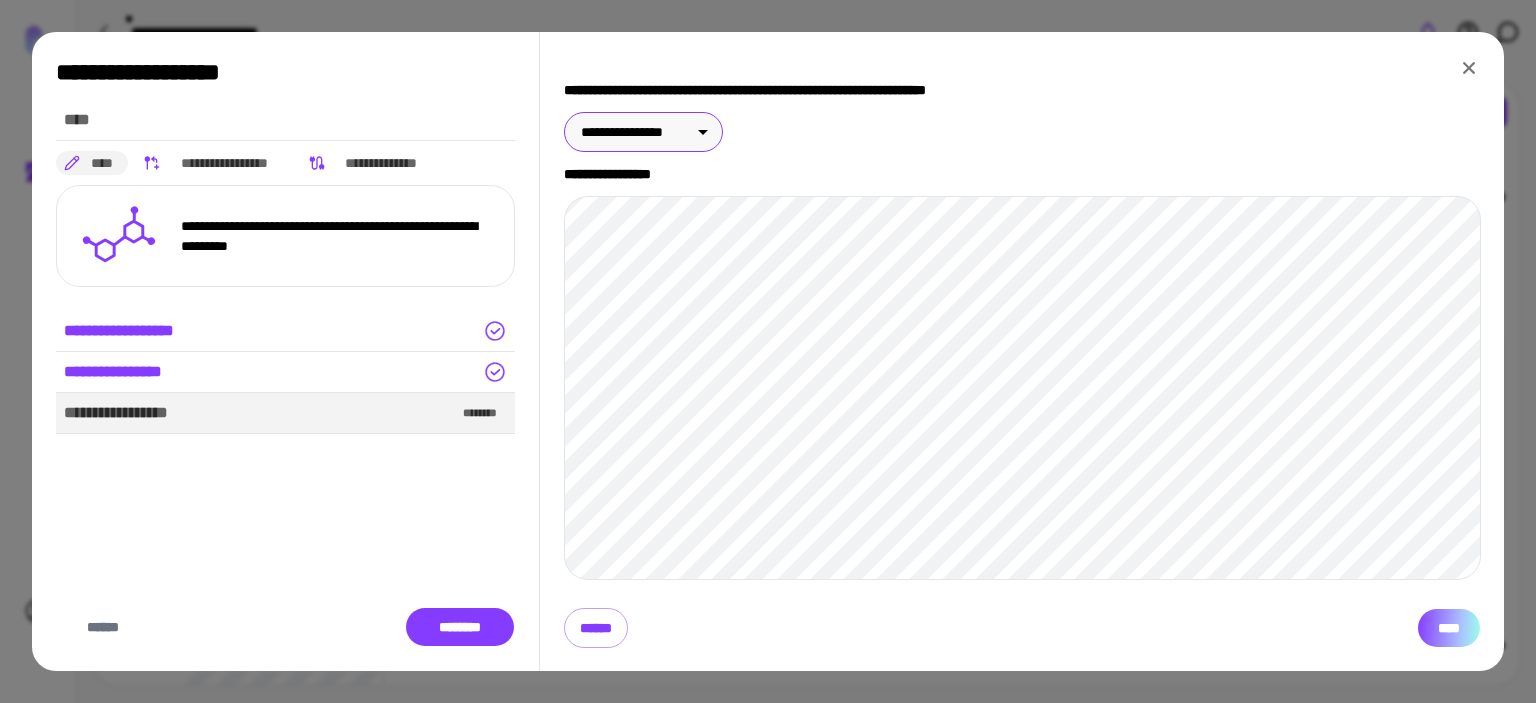 click on "****" at bounding box center (1449, 628) 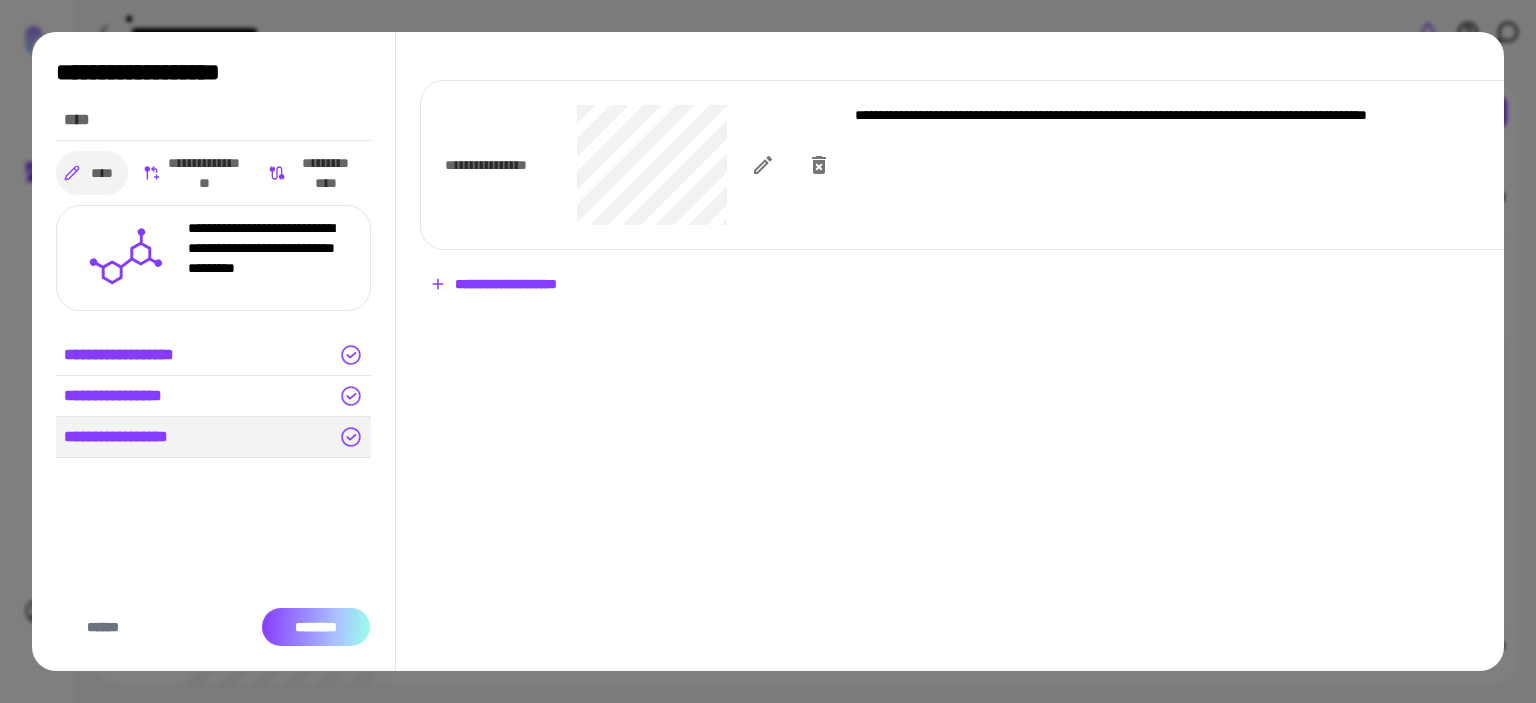 click on "********" at bounding box center [316, 627] 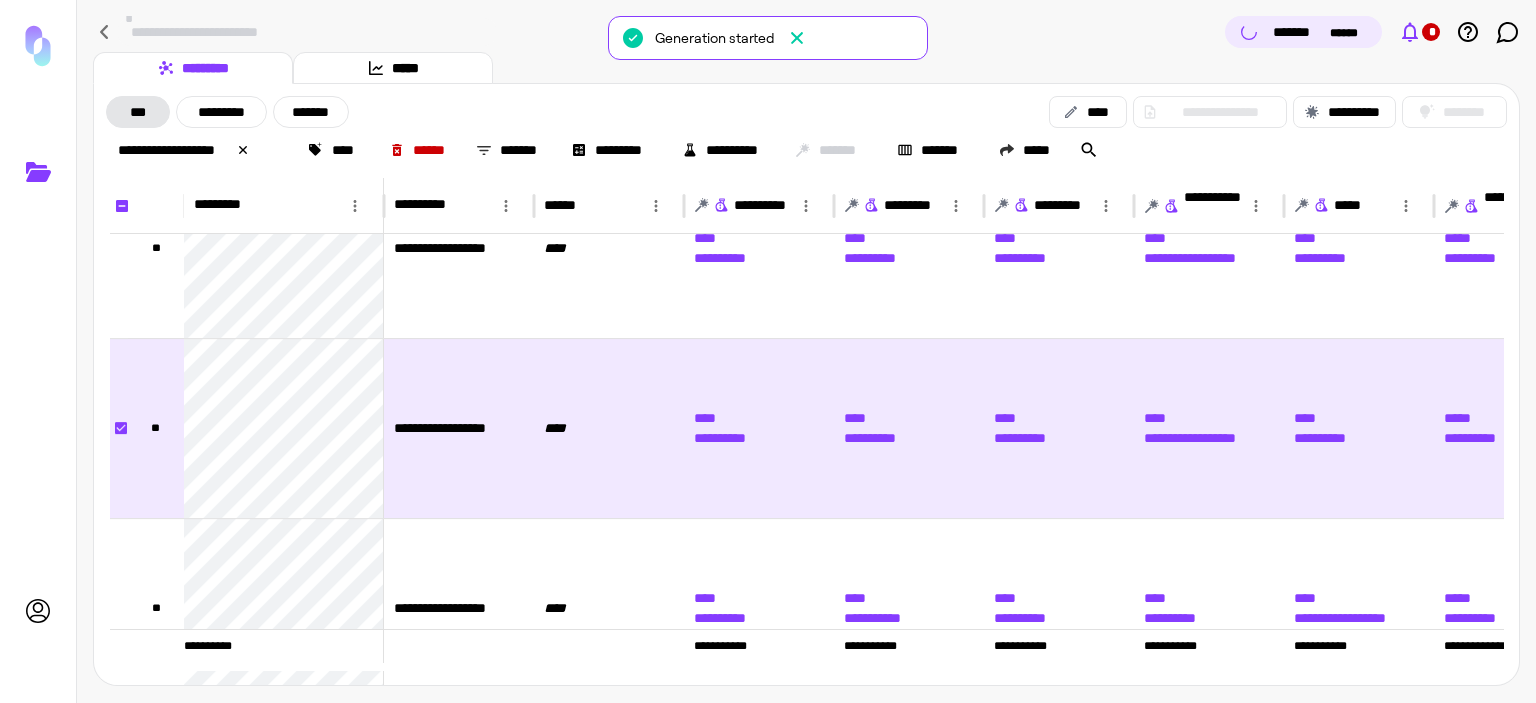 click 